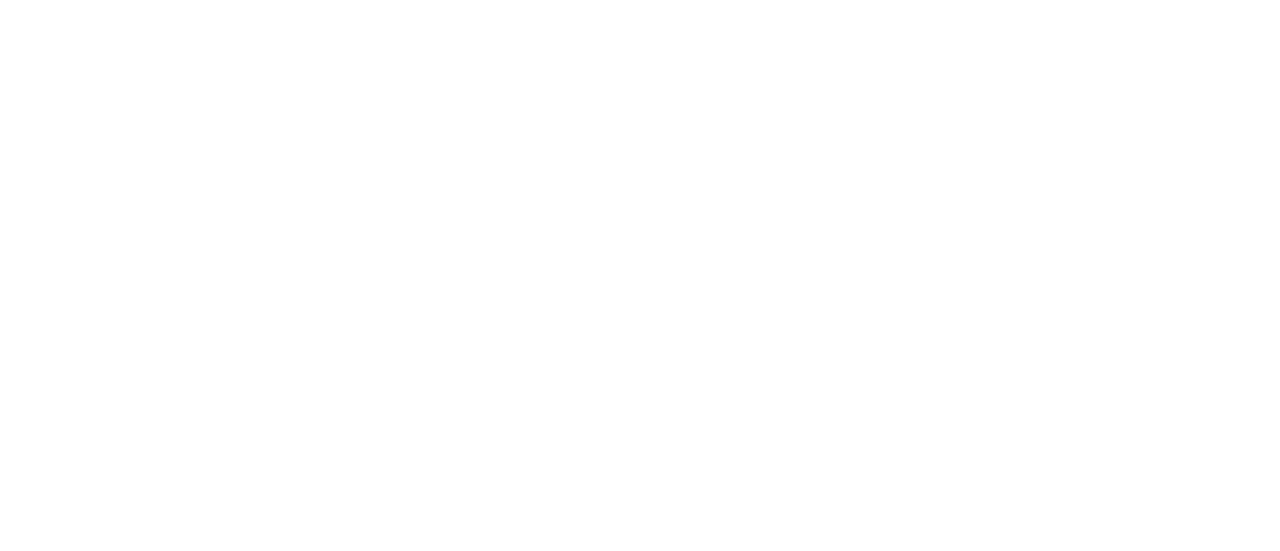 scroll, scrollTop: 0, scrollLeft: 0, axis: both 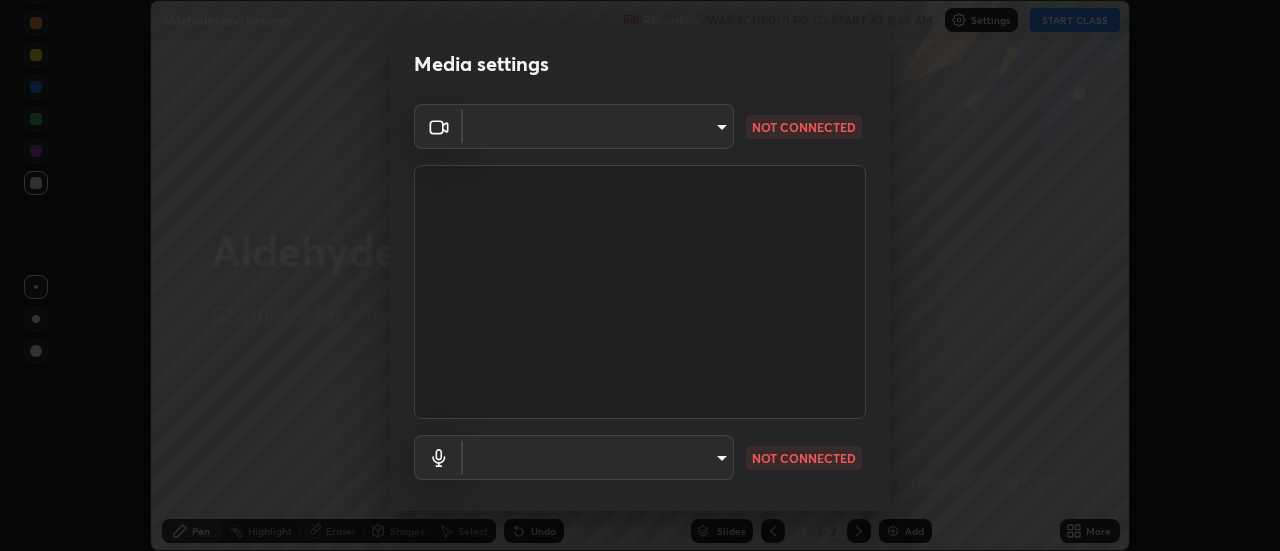 type on "c1743da8526a0aadeed10a62cbfcd2d4321df644c55b53bf1ad22bdce350b73d" 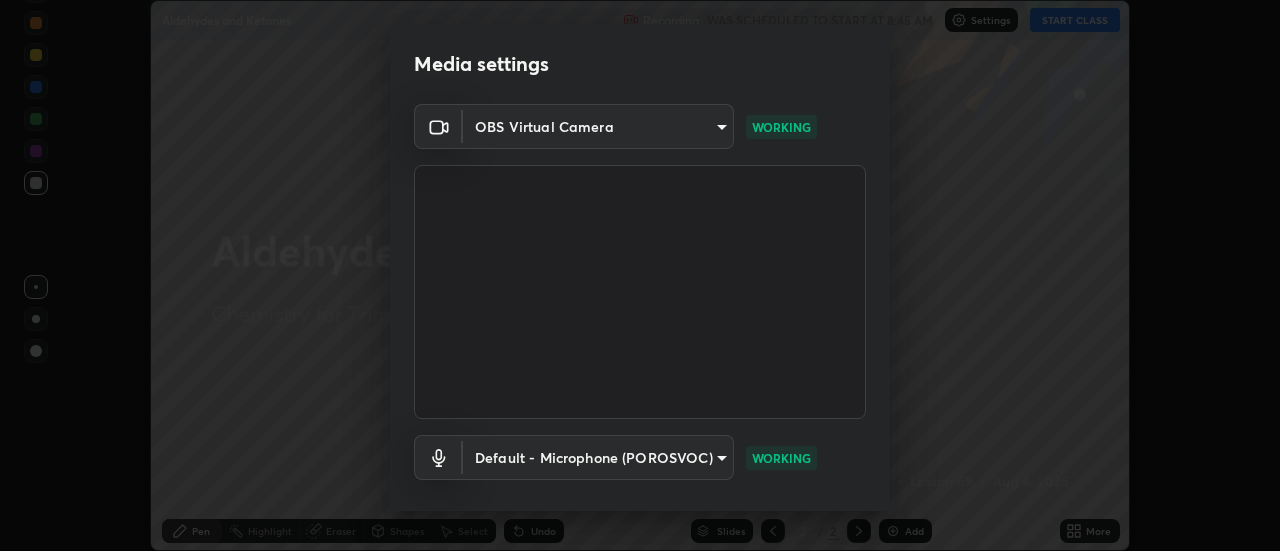 scroll, scrollTop: 105, scrollLeft: 0, axis: vertical 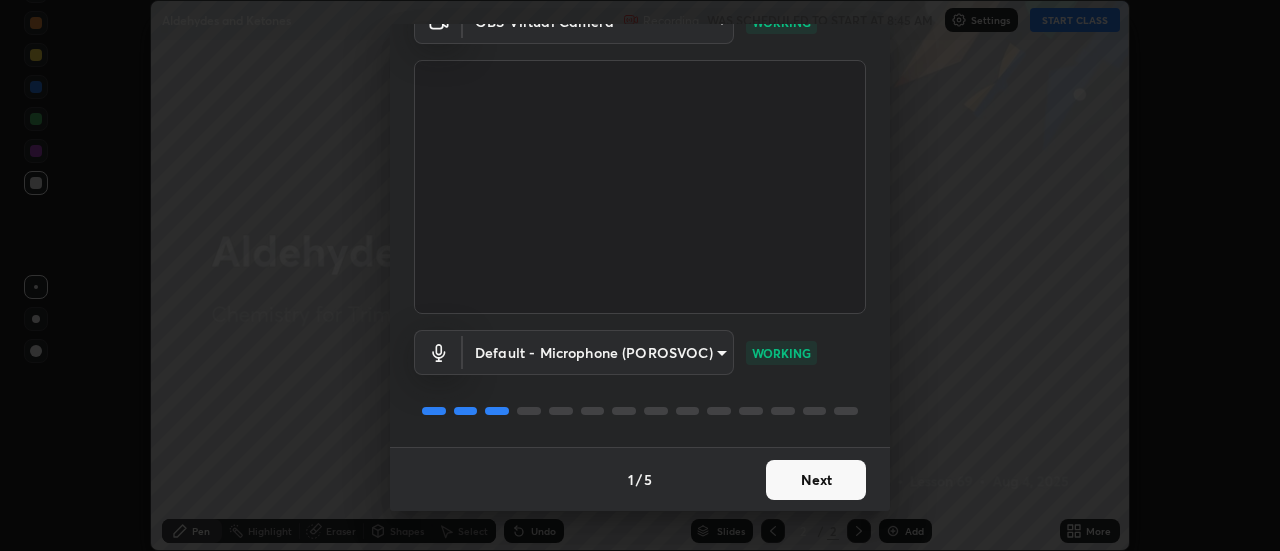 click on "Next" at bounding box center (816, 480) 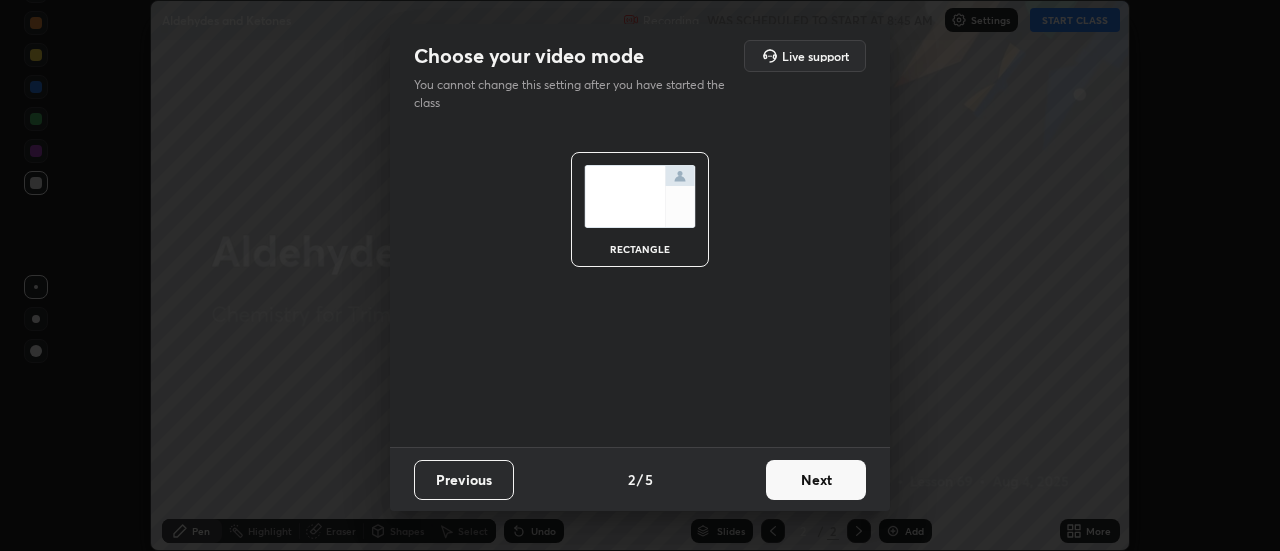 scroll, scrollTop: 0, scrollLeft: 0, axis: both 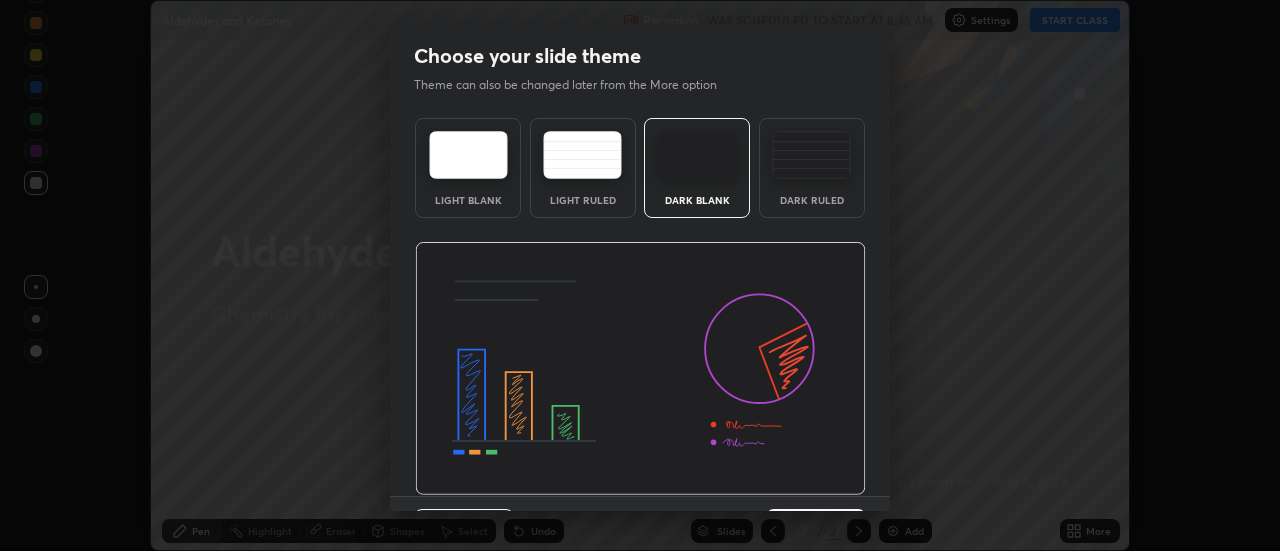 click at bounding box center (640, 369) 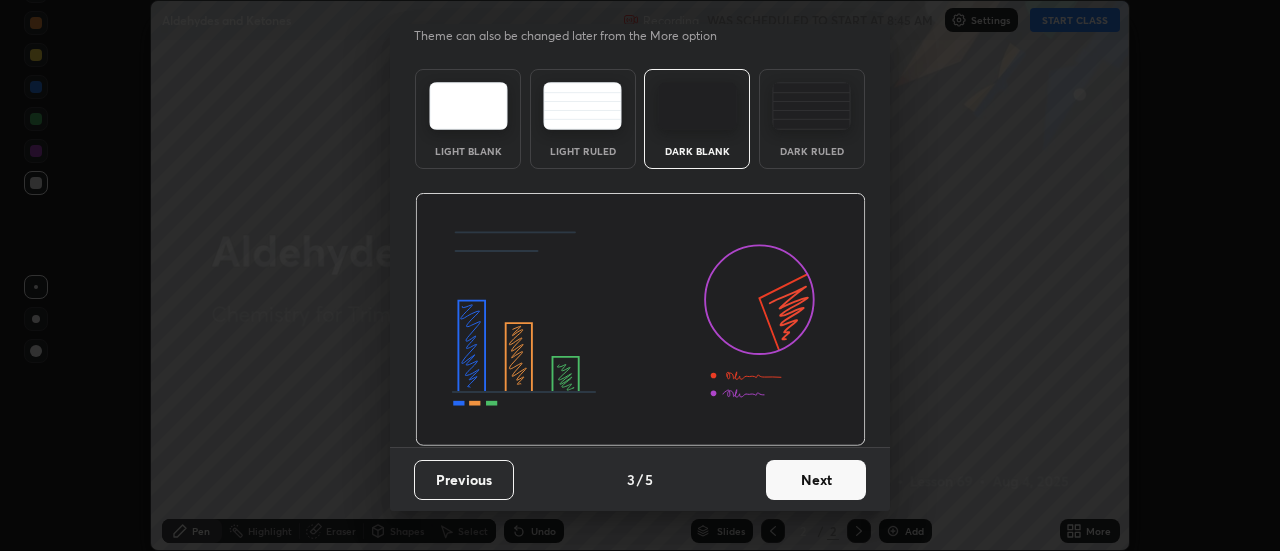 click on "Next" at bounding box center (816, 480) 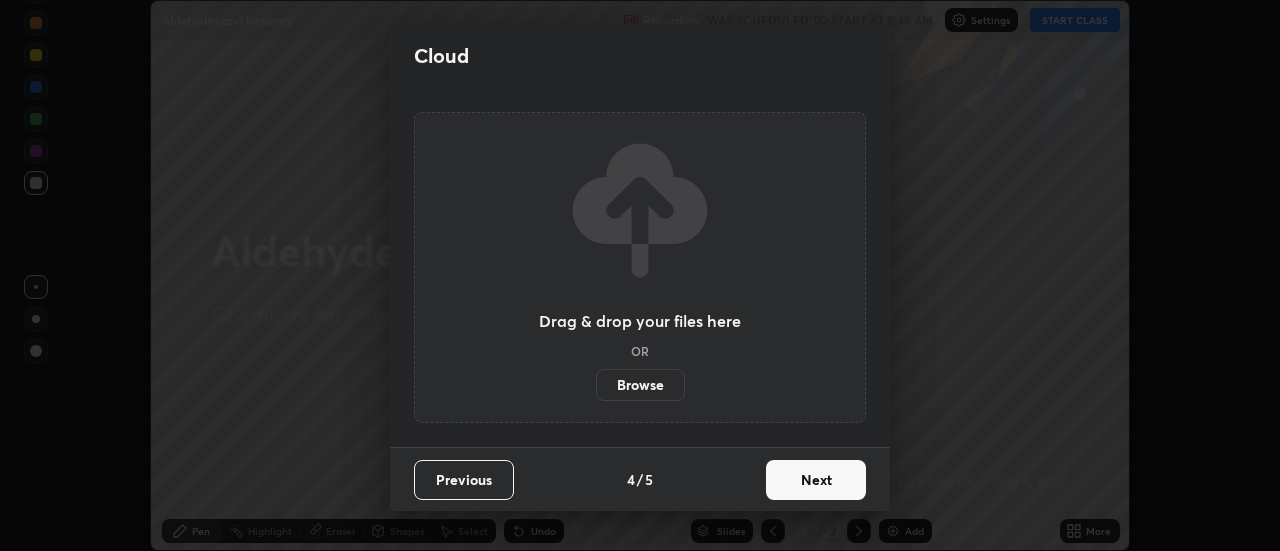 click on "Next" at bounding box center (816, 480) 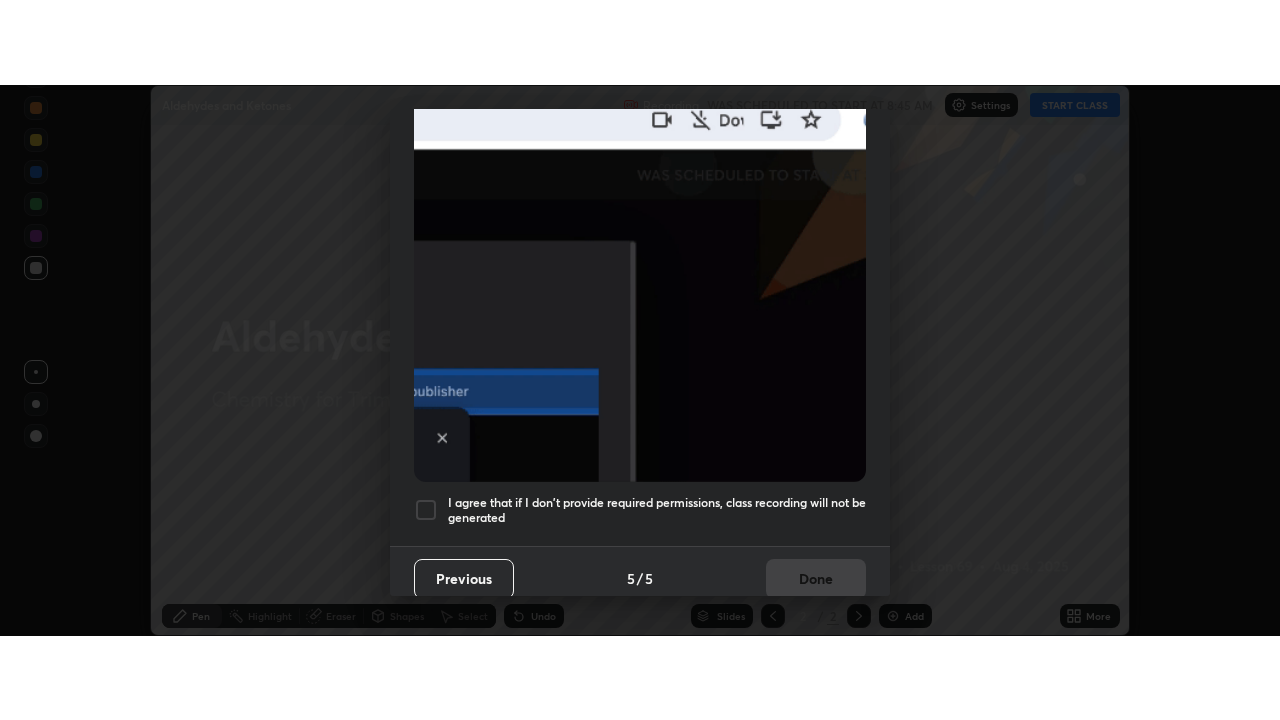 scroll, scrollTop: 513, scrollLeft: 0, axis: vertical 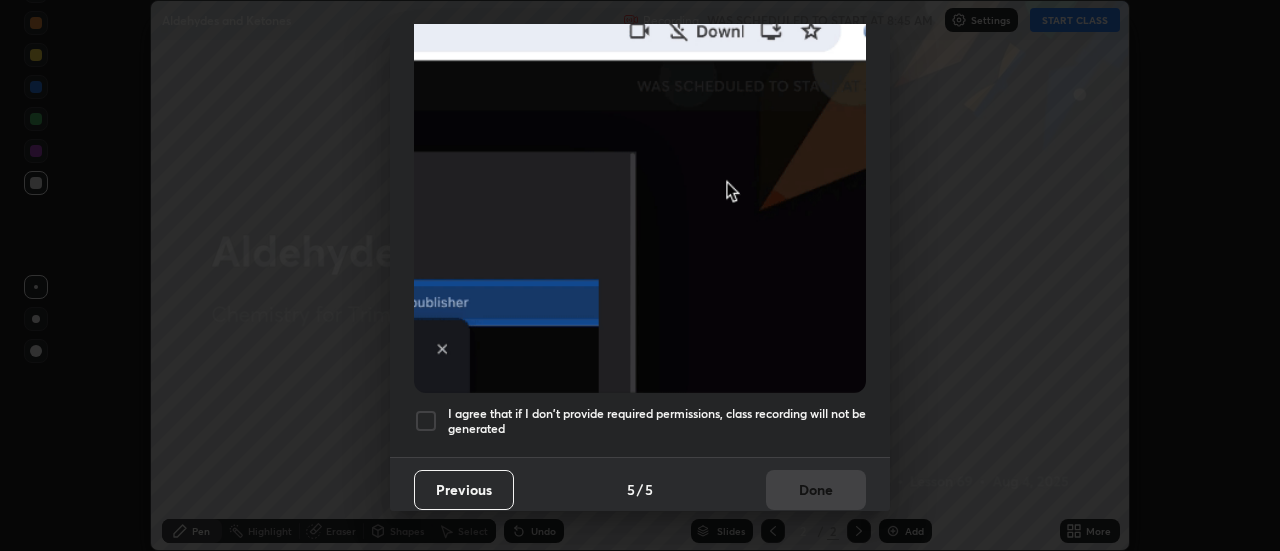 click at bounding box center (426, 421) 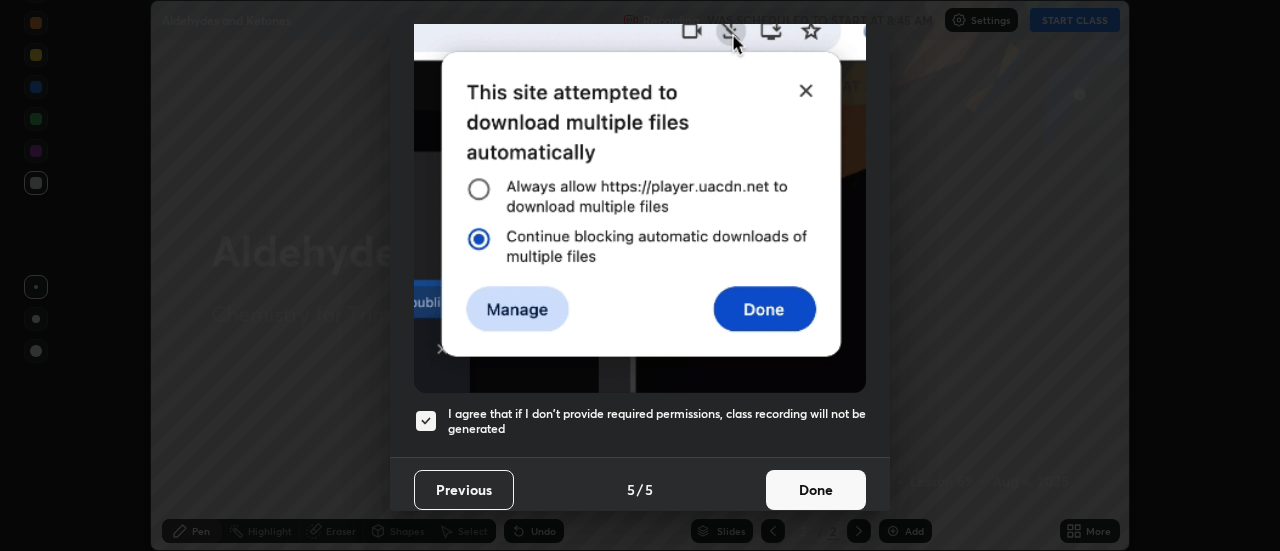 click on "Done" at bounding box center [816, 490] 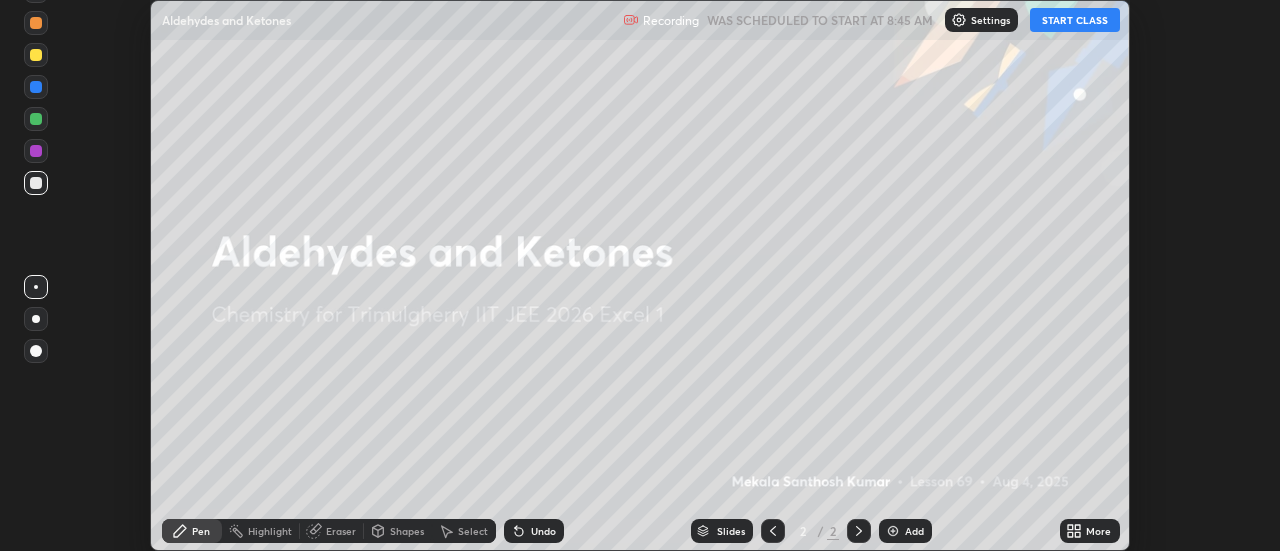 click on "START CLASS" at bounding box center (1075, 20) 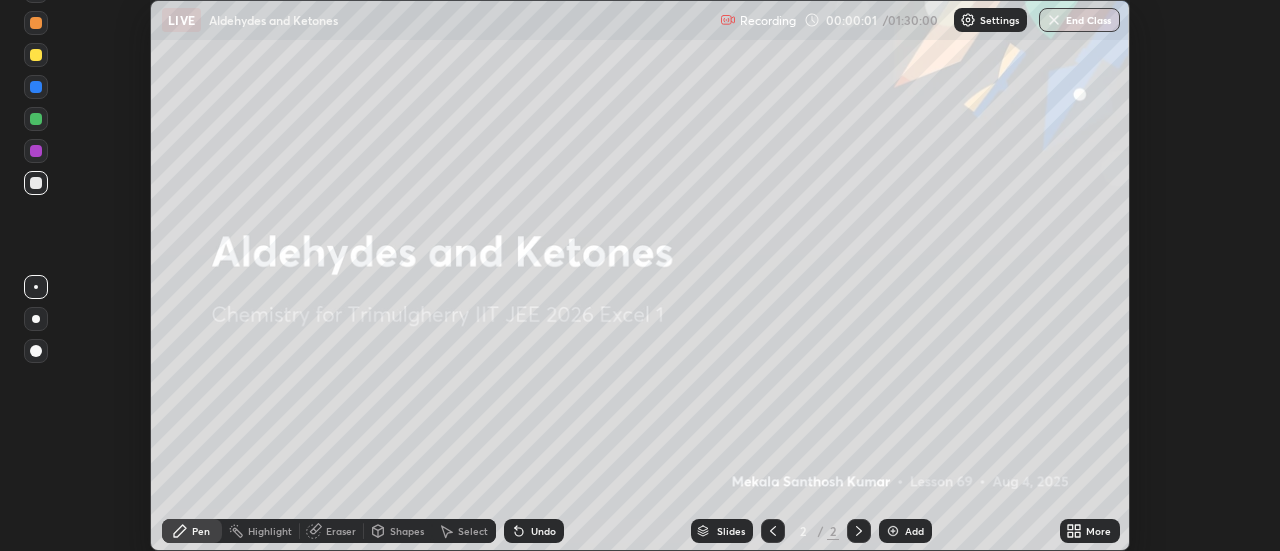 click on "More" at bounding box center [1098, 531] 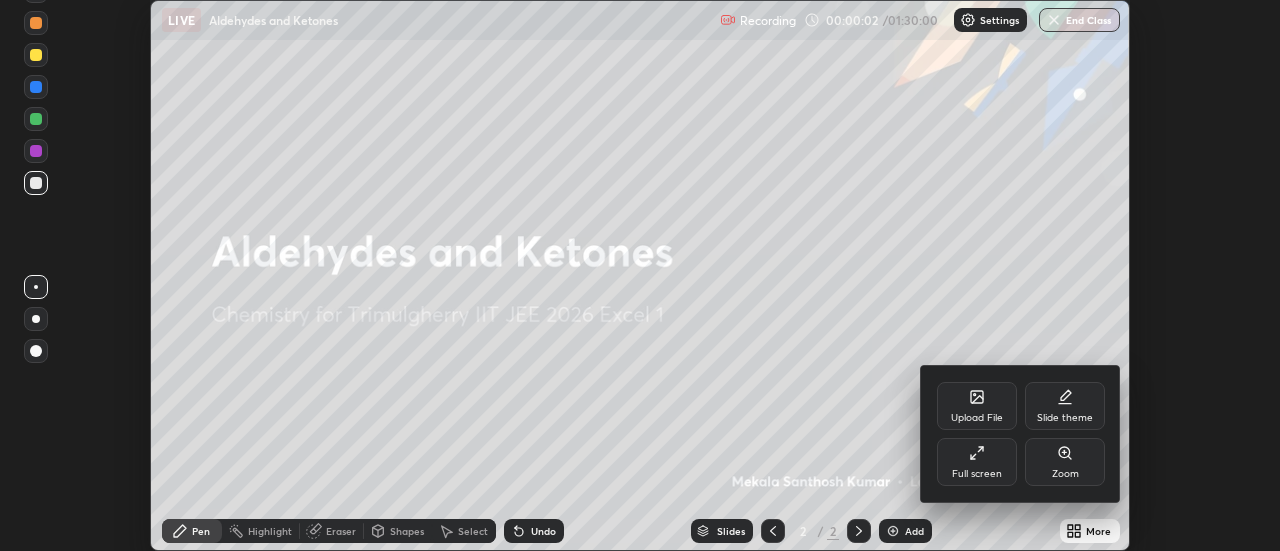 click on "Full screen" at bounding box center (977, 462) 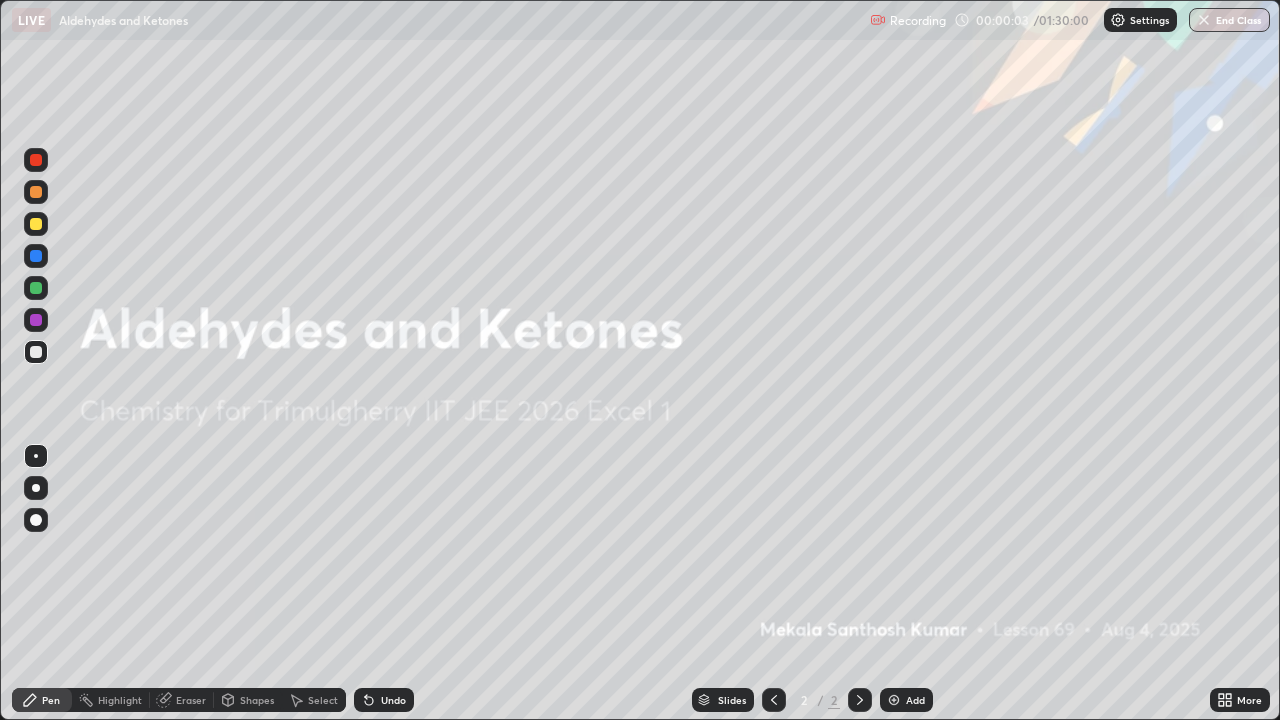 scroll, scrollTop: 99280, scrollLeft: 98720, axis: both 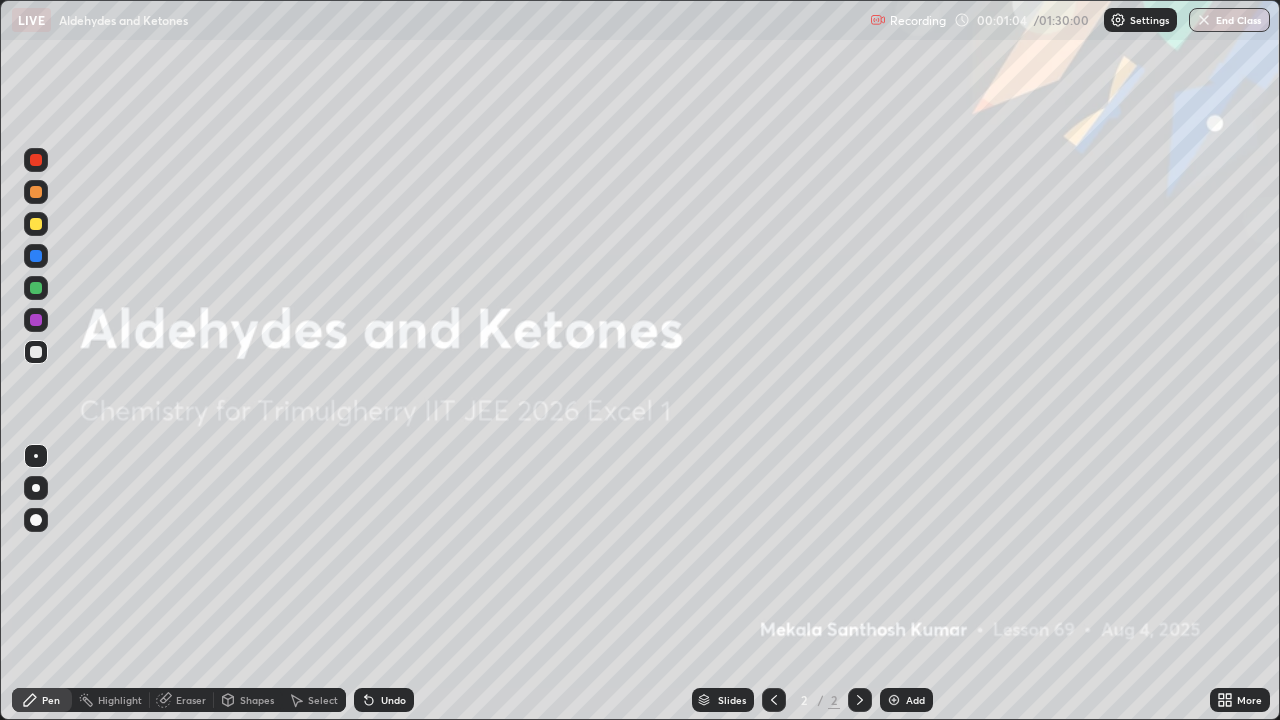 click on "Add" at bounding box center [915, 700] 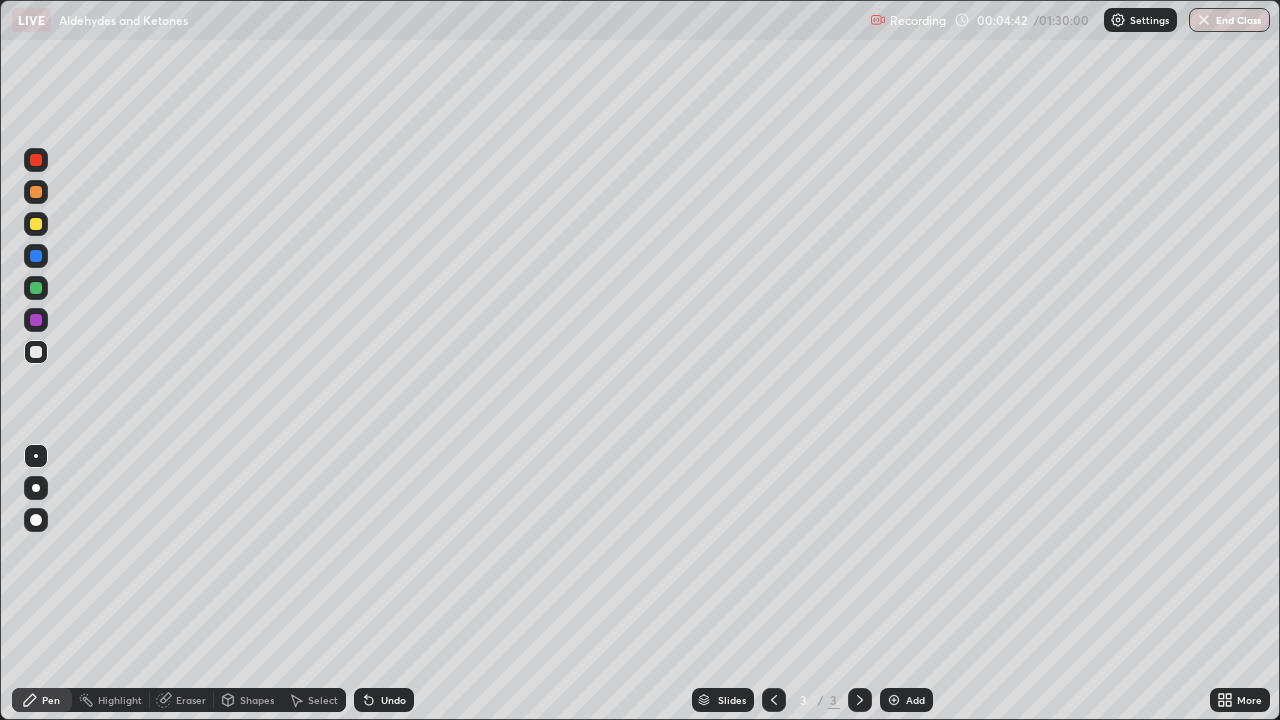 click at bounding box center (894, 700) 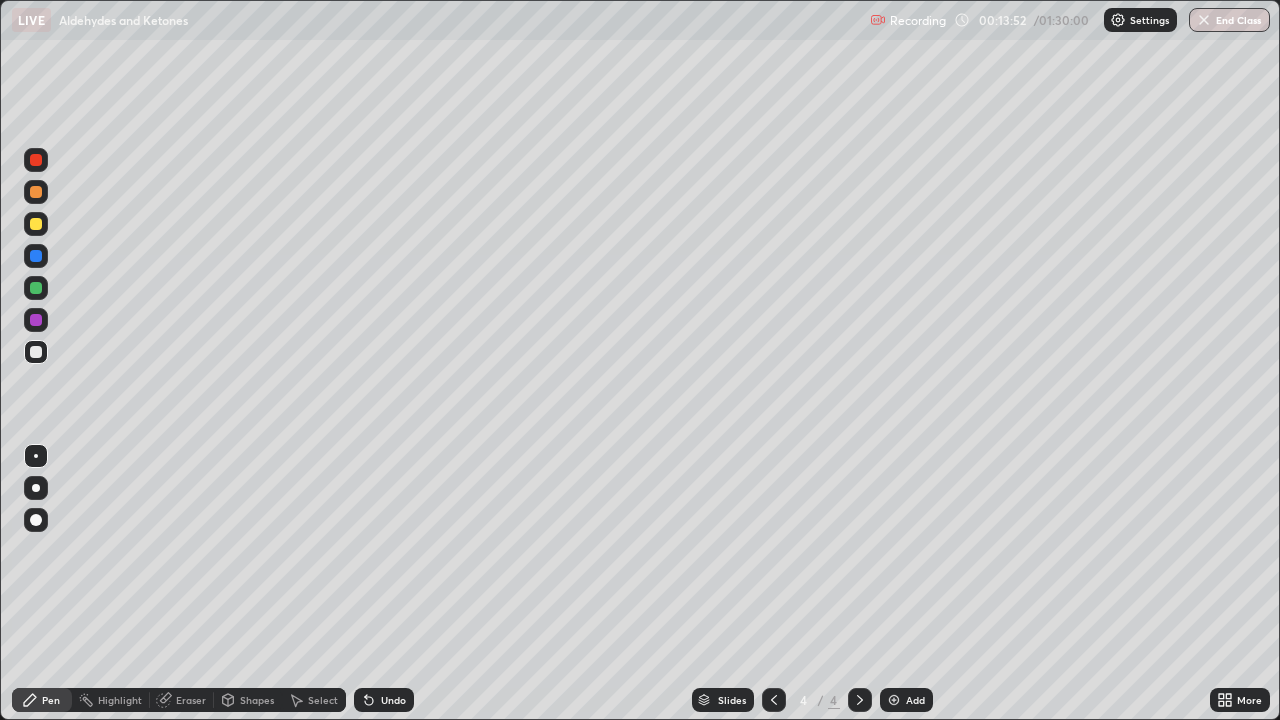 click at bounding box center [894, 700] 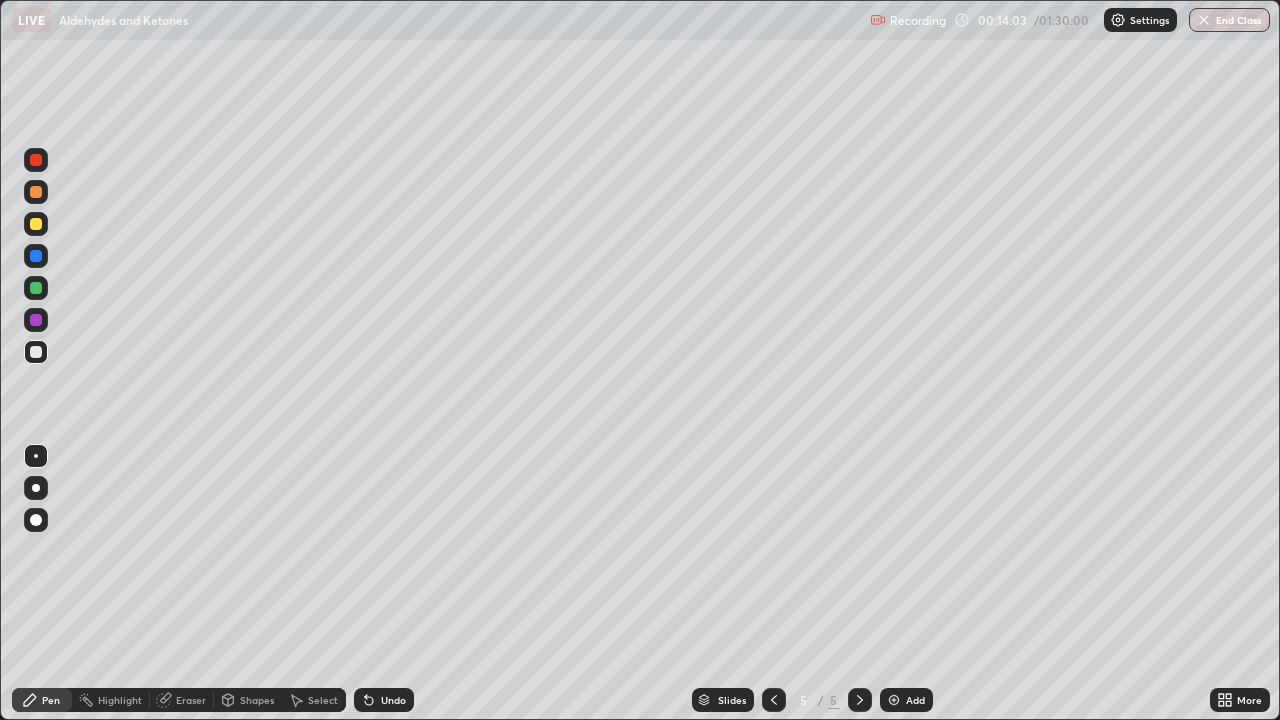 click at bounding box center (36, 256) 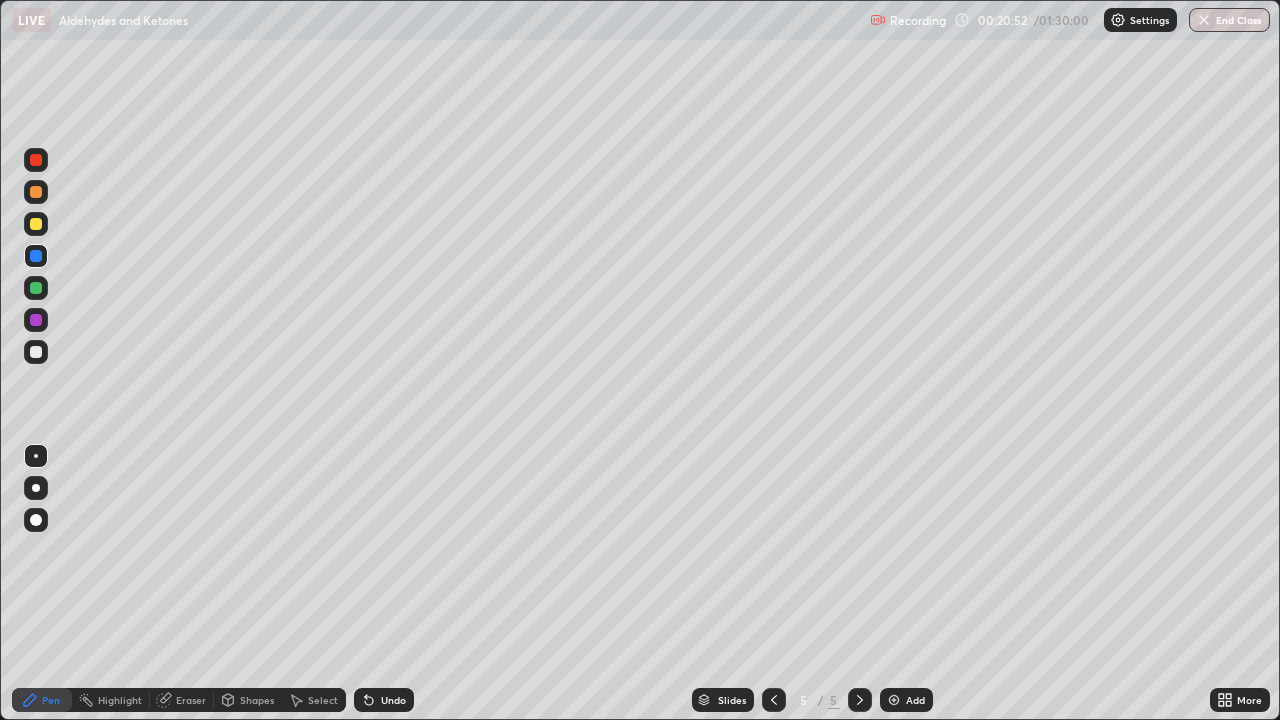 click at bounding box center [894, 700] 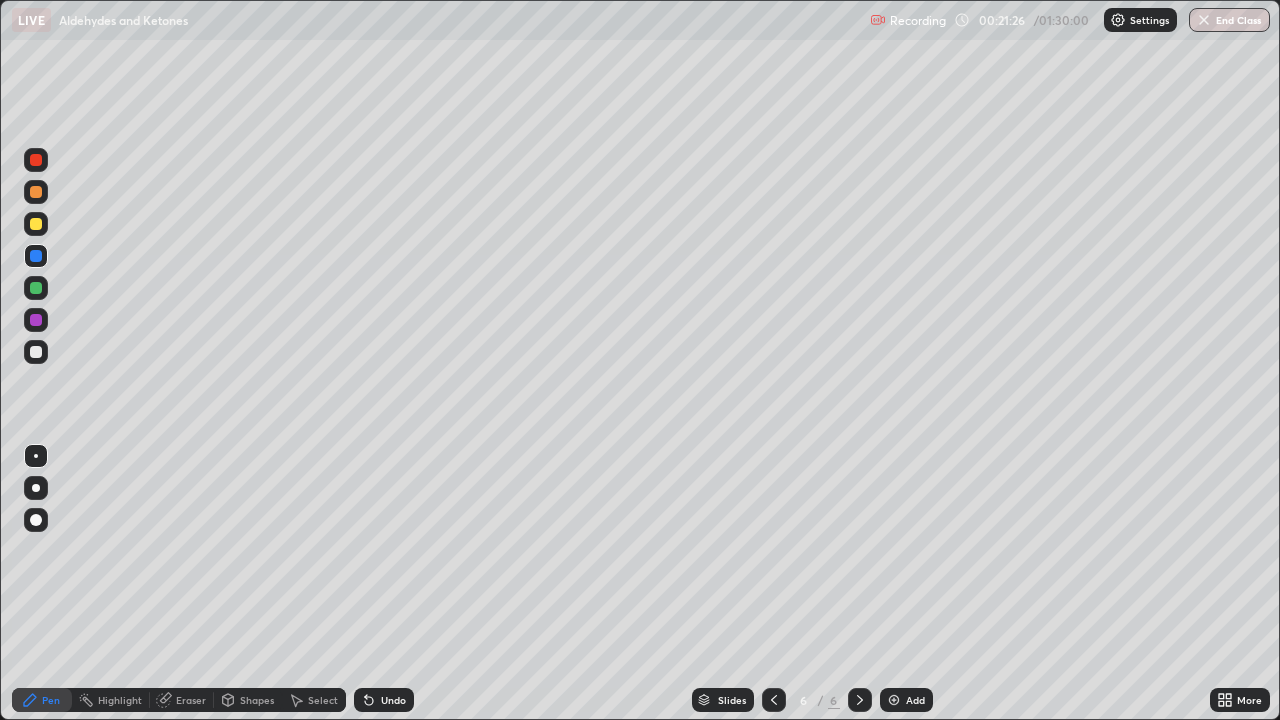 click 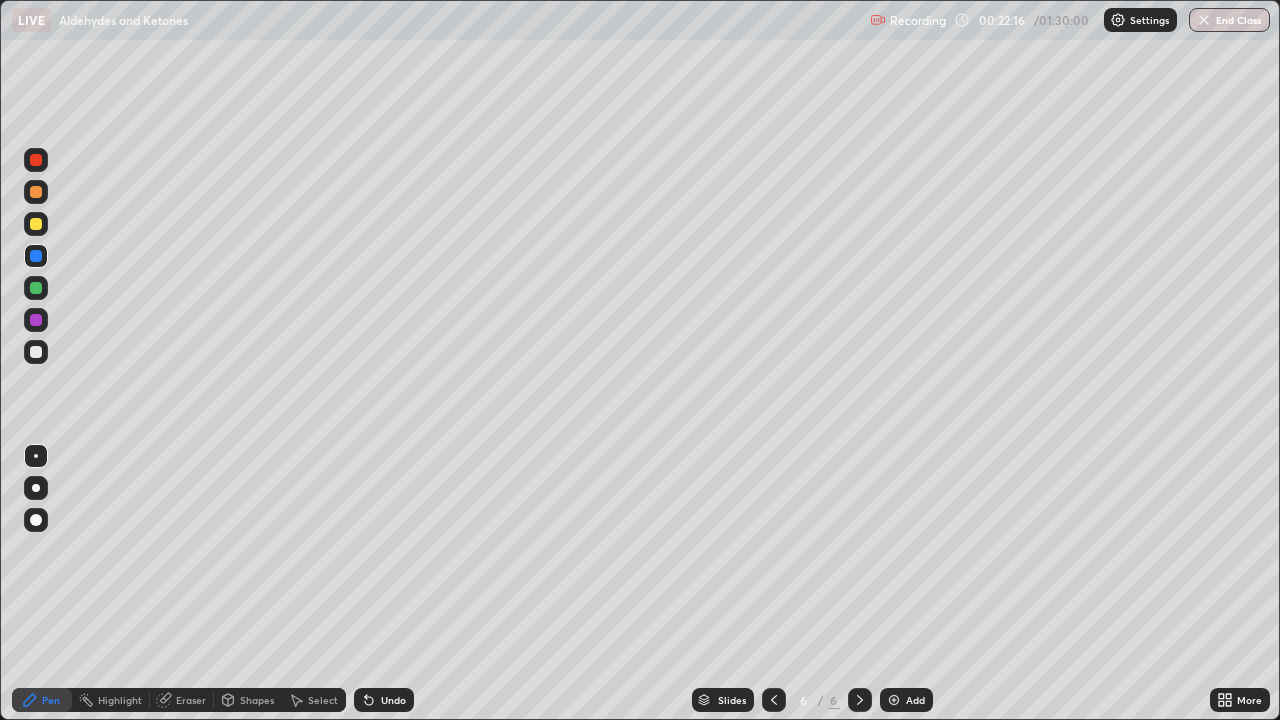 click at bounding box center (36, 352) 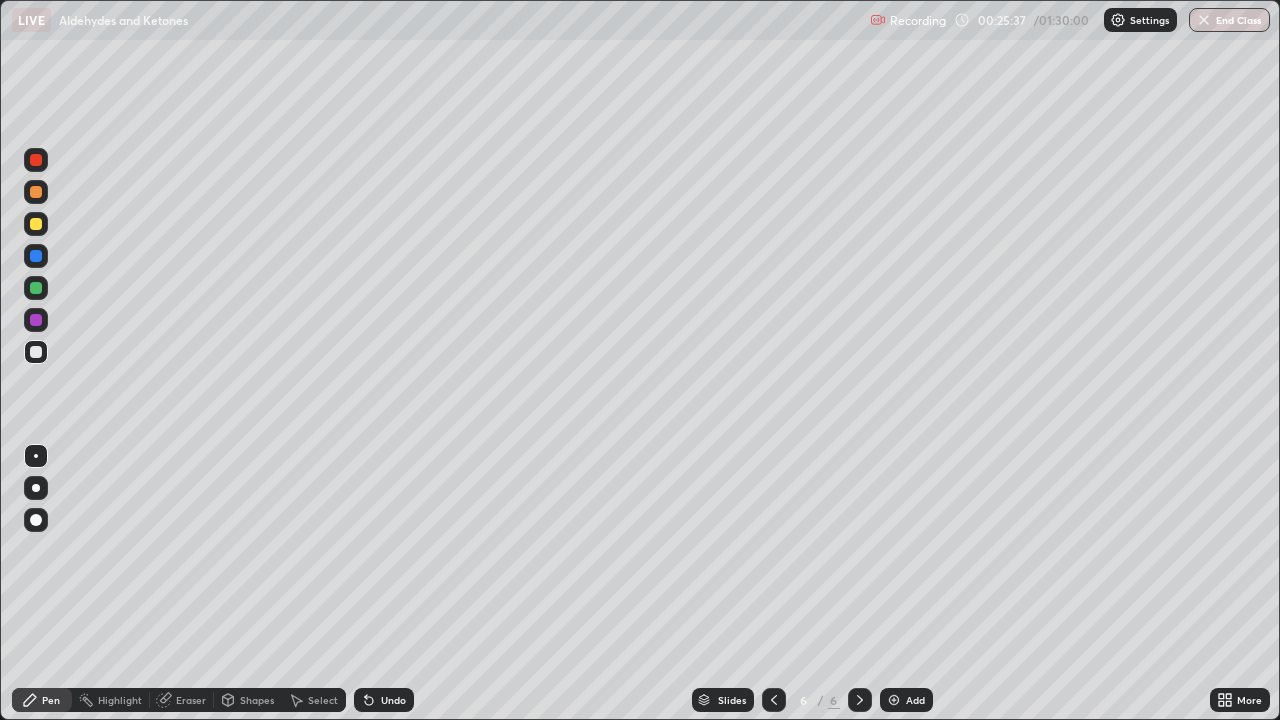 click on "Add" at bounding box center [915, 700] 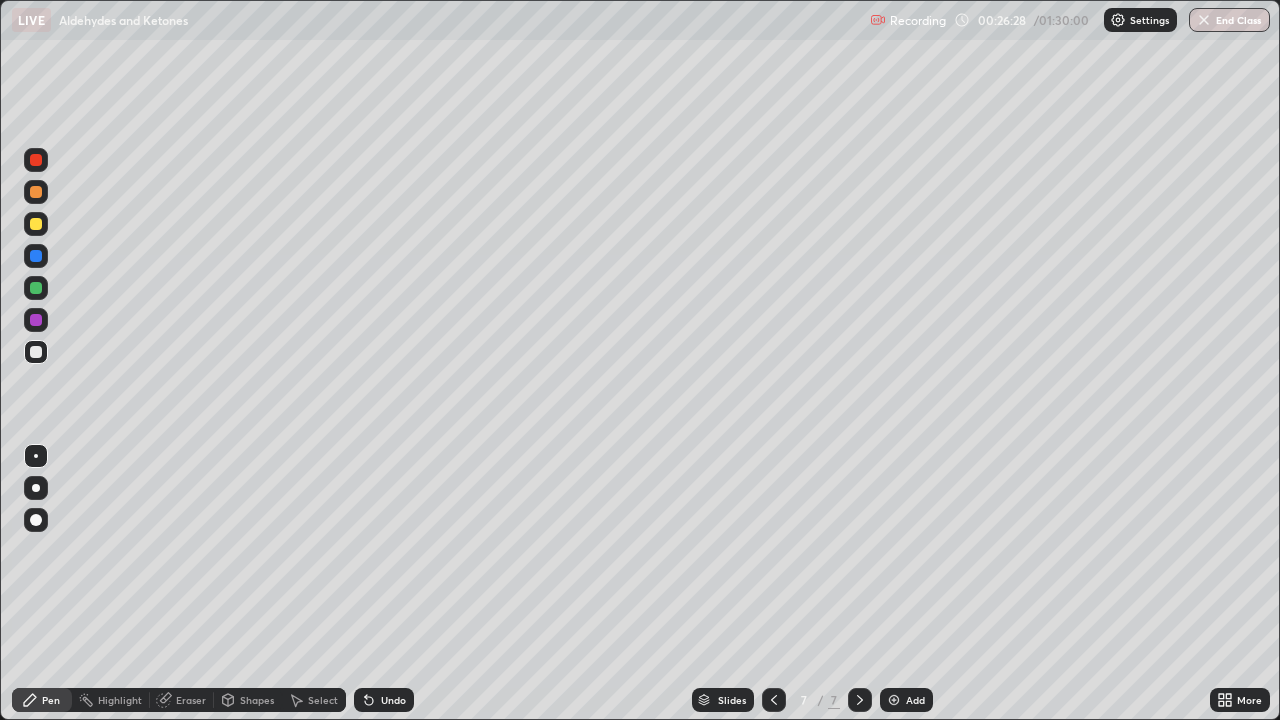 click on "Eraser" at bounding box center [191, 700] 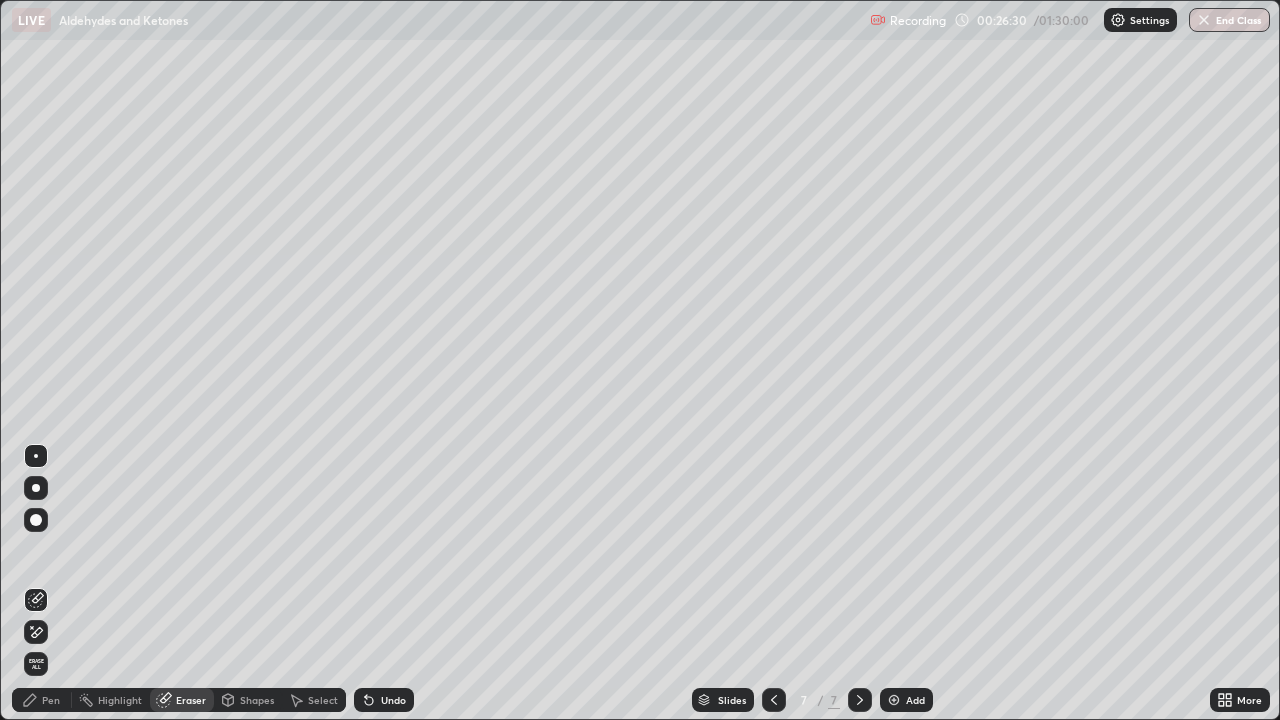 click on "Pen" at bounding box center (51, 700) 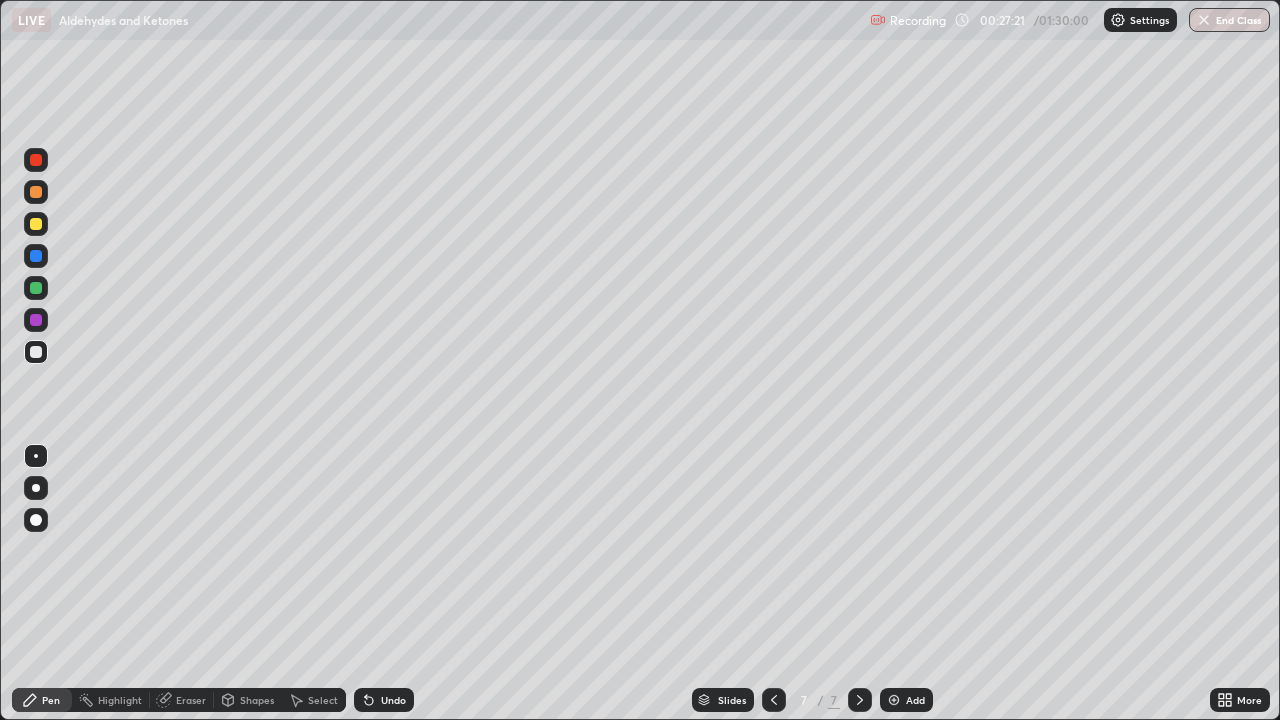 click on "Undo" at bounding box center [393, 700] 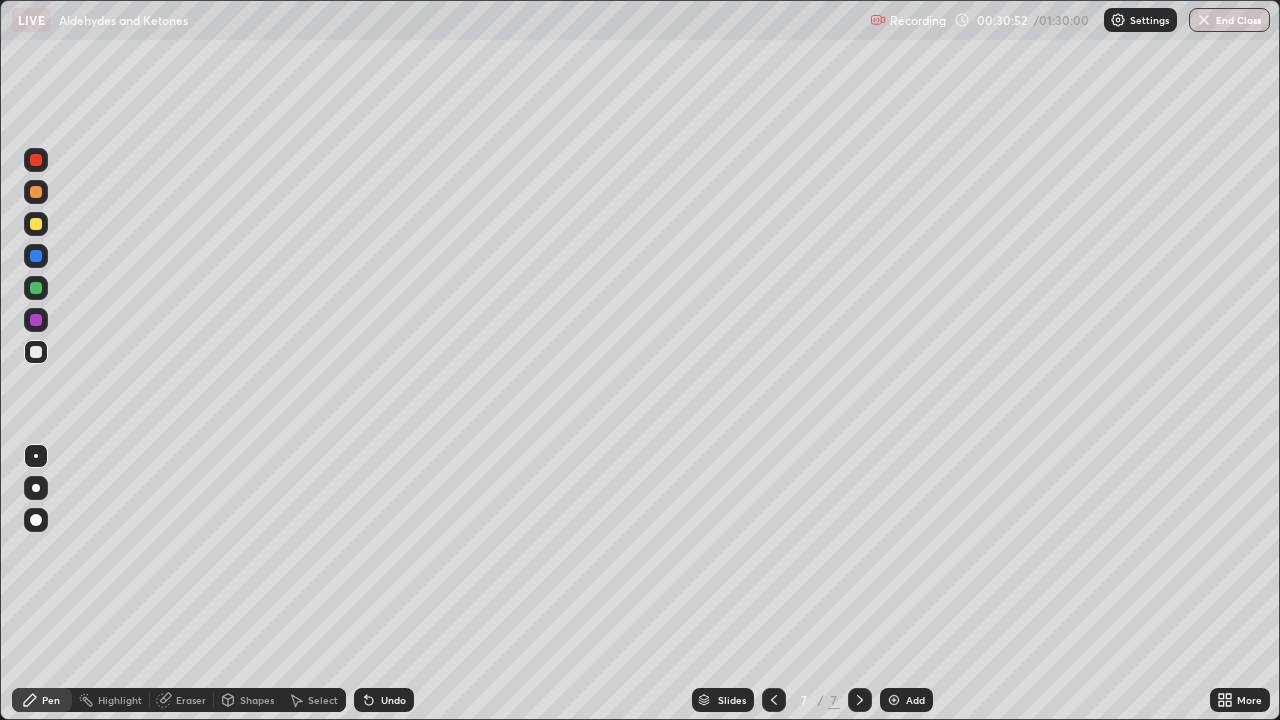 click on "Eraser" at bounding box center [191, 700] 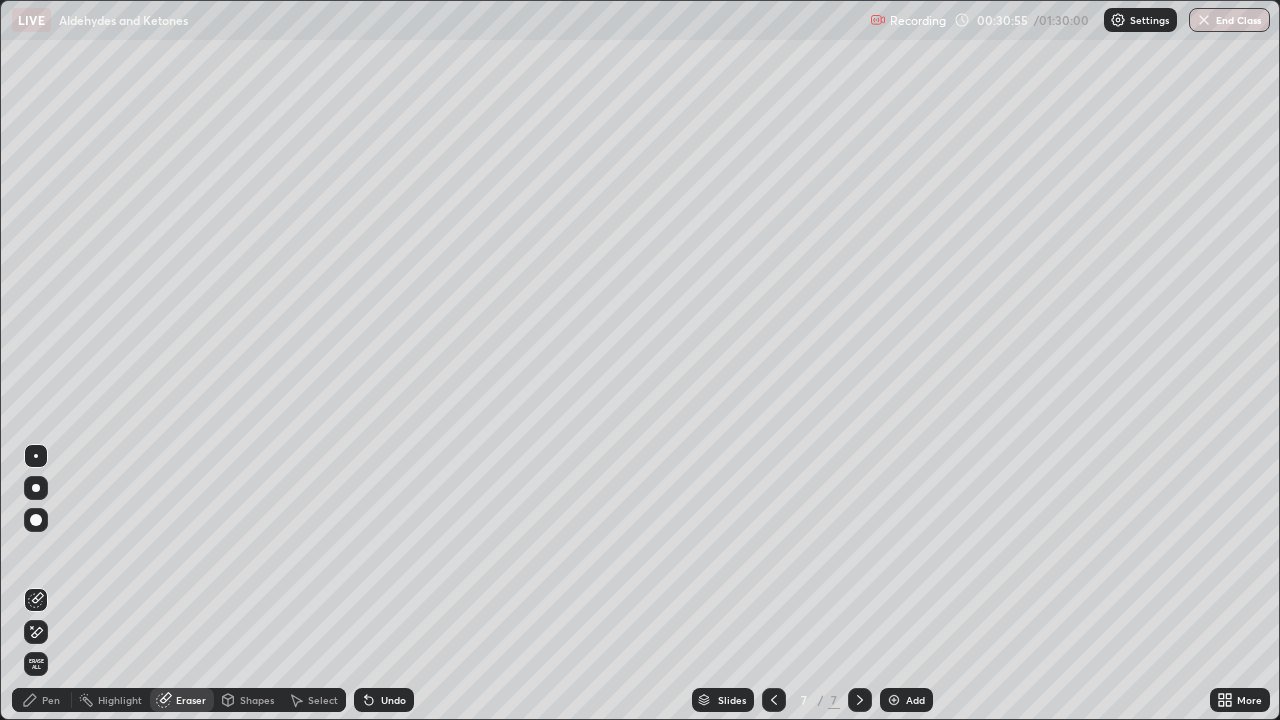 click on "Pen" at bounding box center [51, 700] 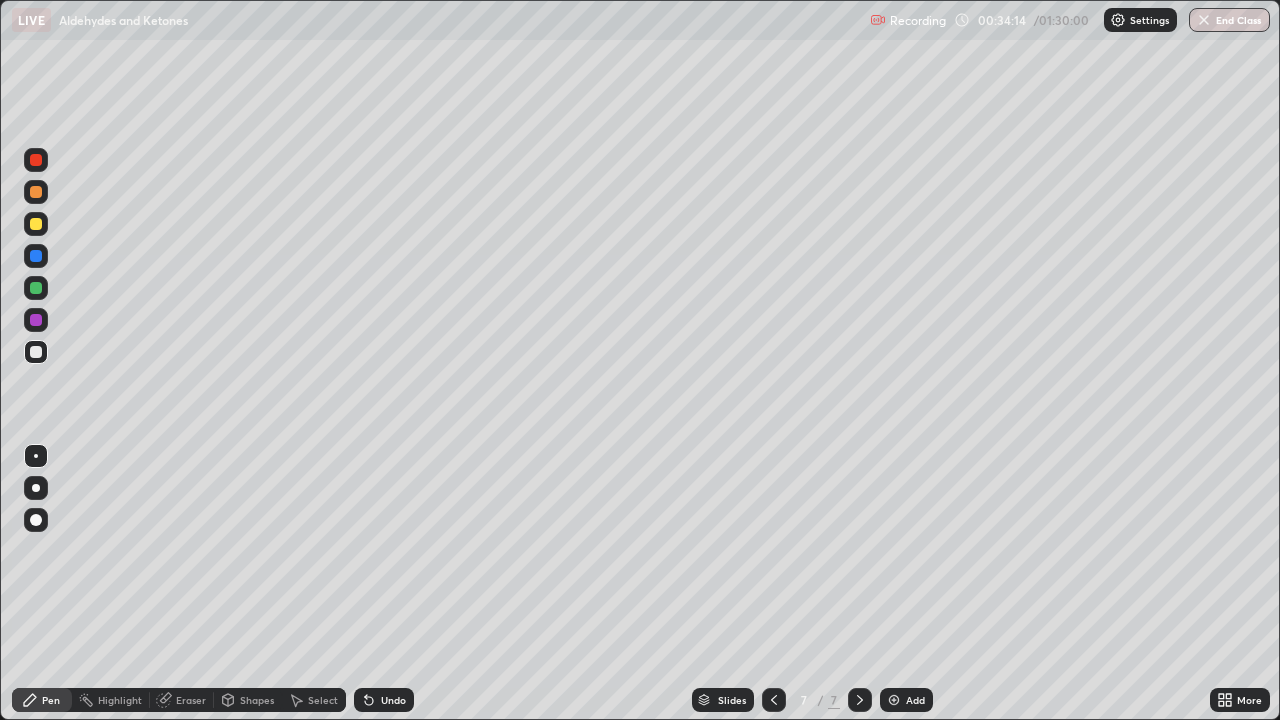 click at bounding box center [894, 700] 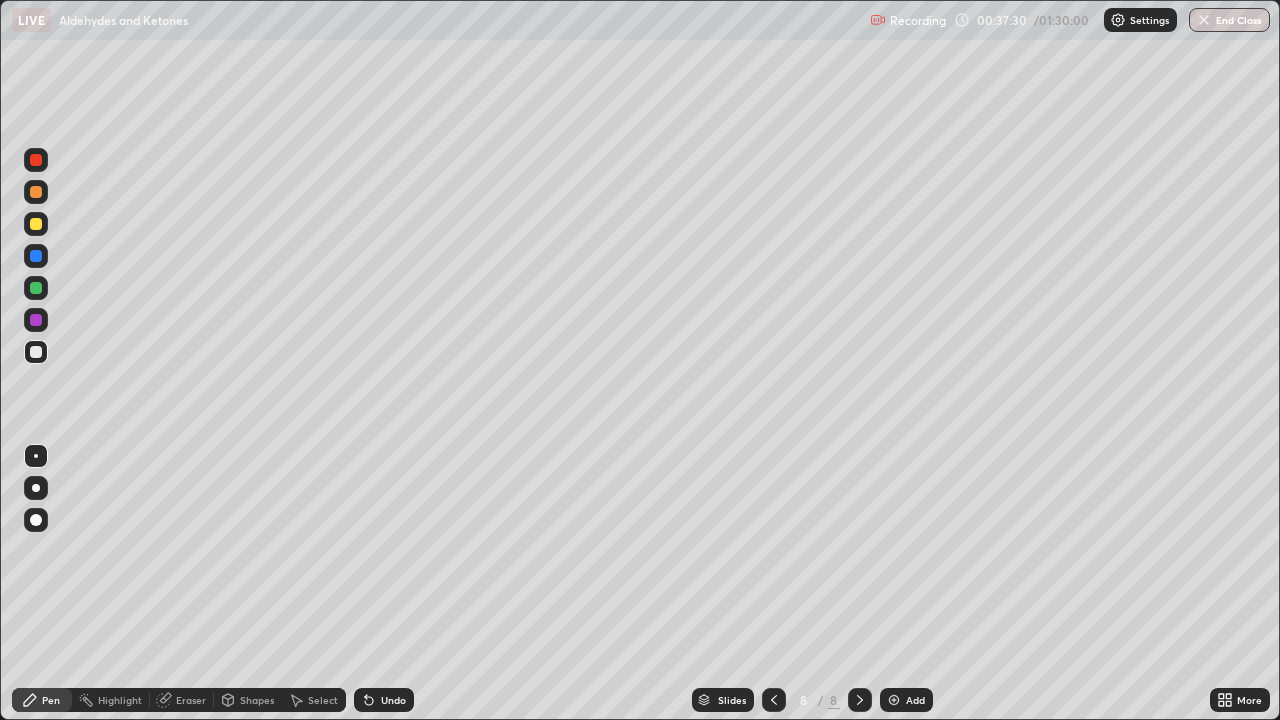 click on "Eraser" at bounding box center [191, 700] 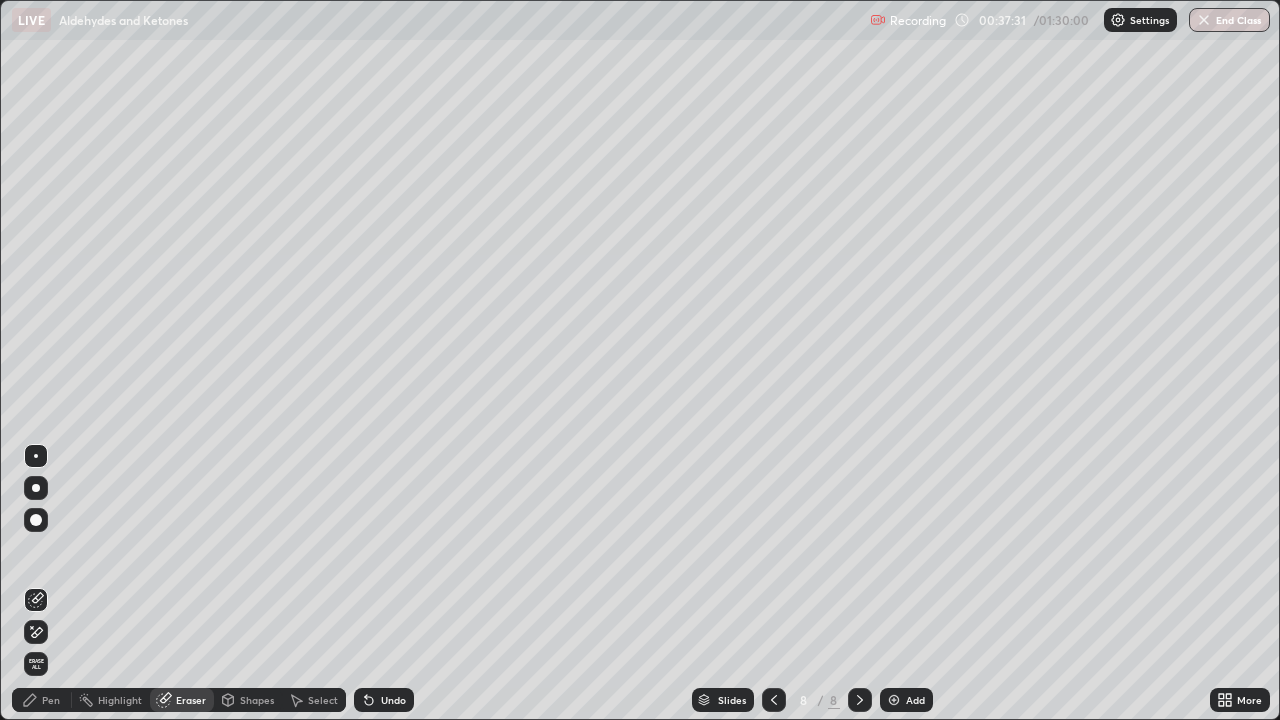 click on "Pen" at bounding box center [51, 700] 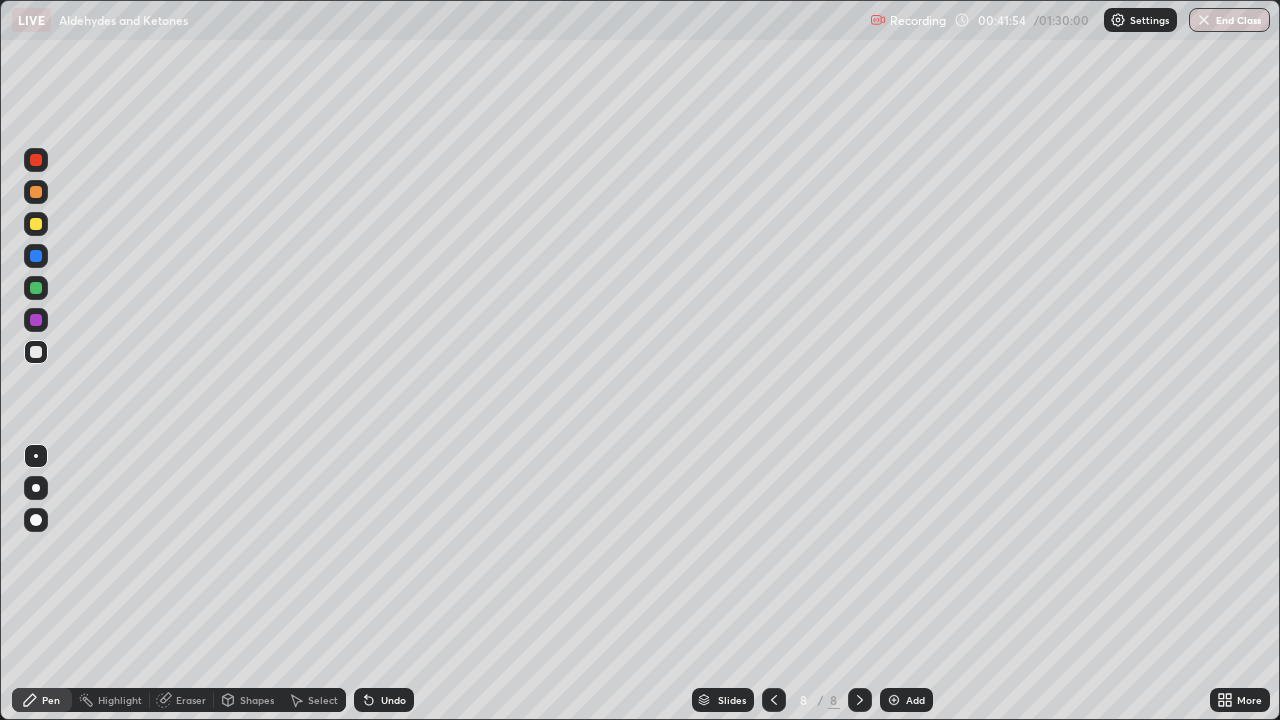 click on "Eraser" at bounding box center (191, 700) 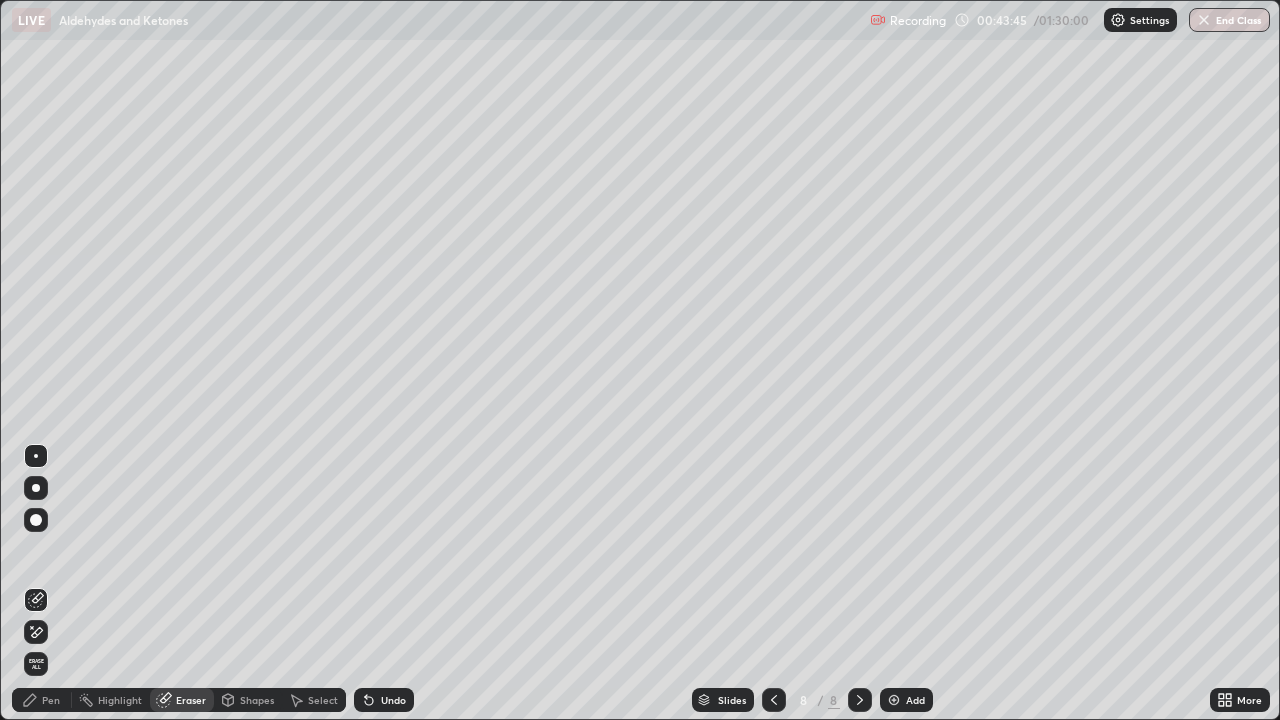 click on "Pen" at bounding box center [42, 700] 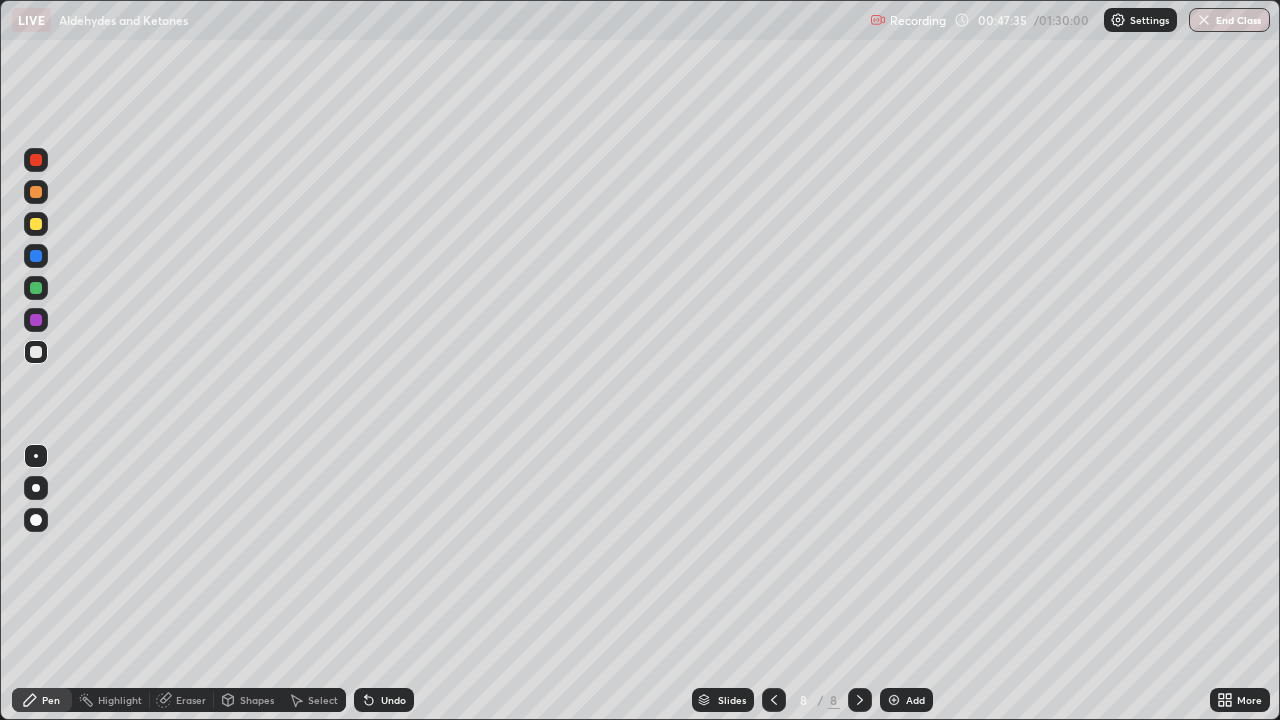 click on "Eraser" at bounding box center (191, 700) 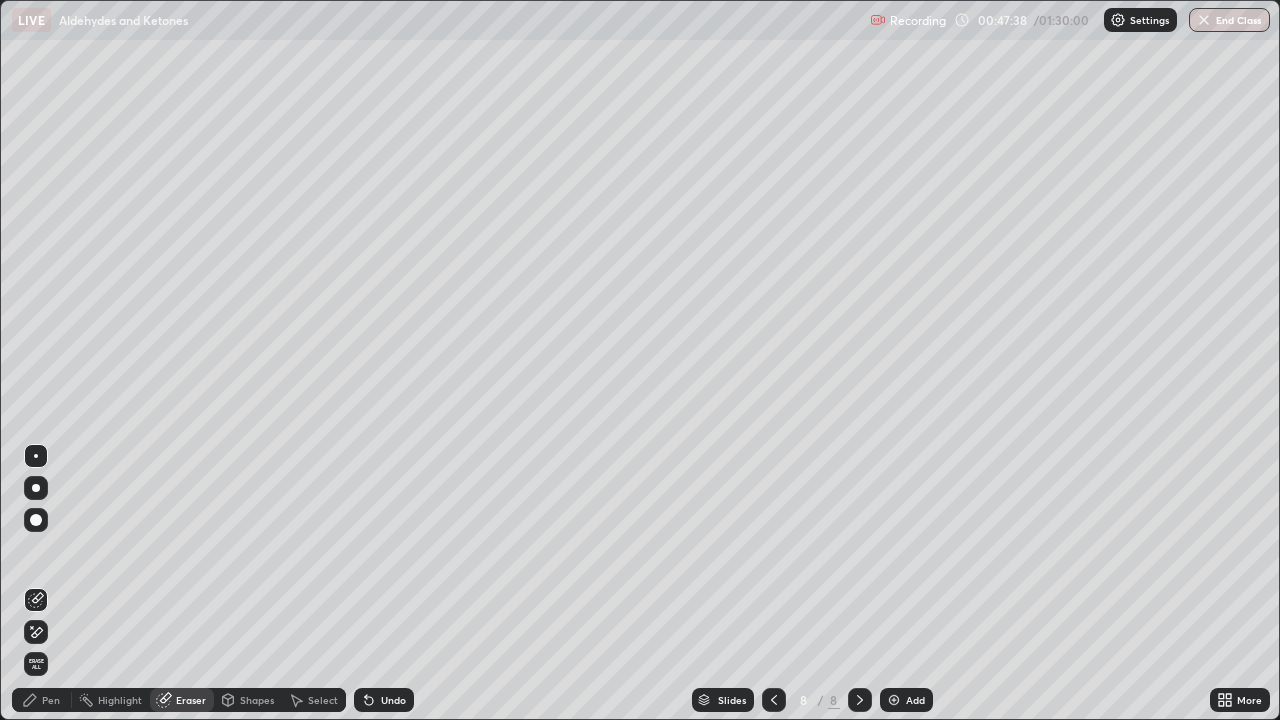 click on "Pen" at bounding box center [42, 700] 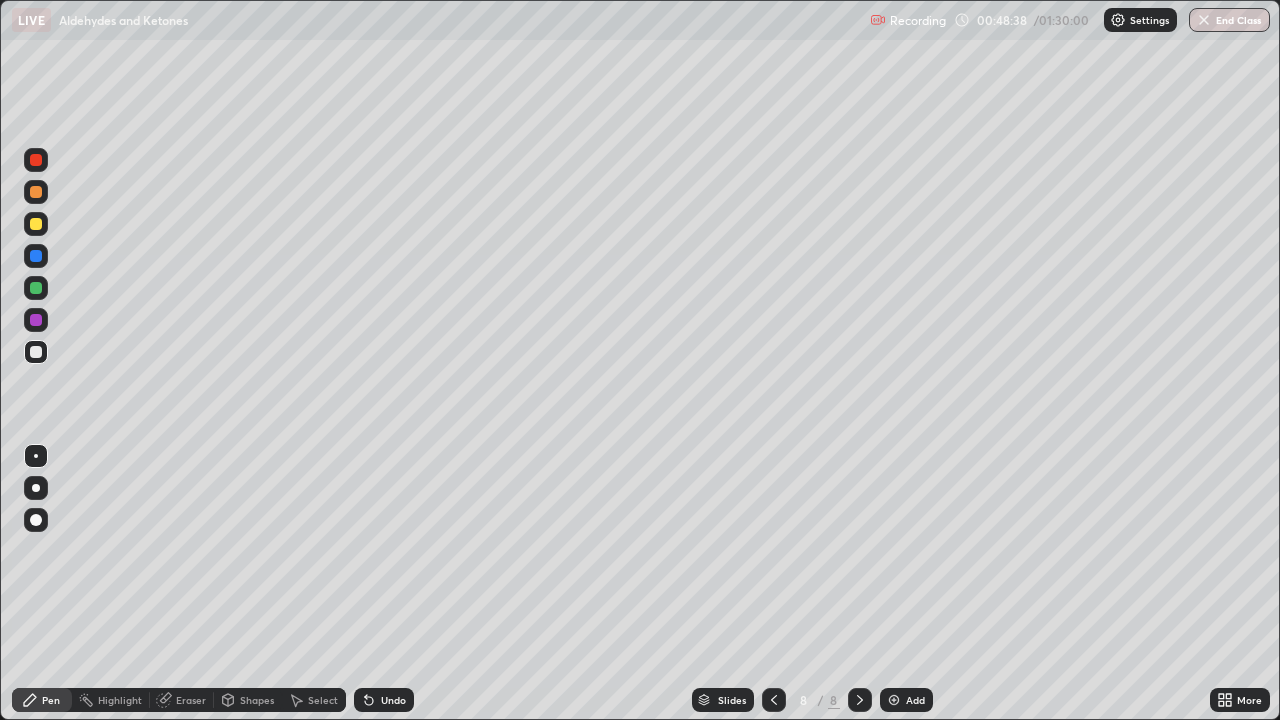 click on "Add" at bounding box center [906, 700] 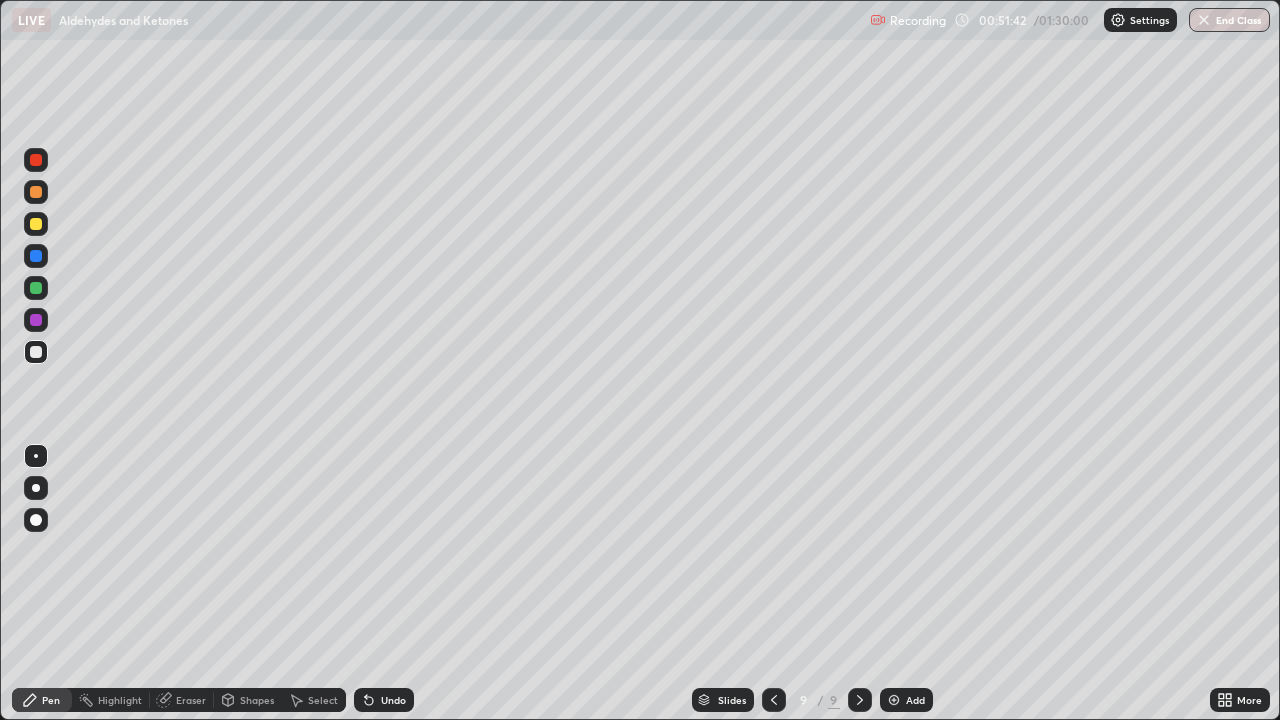 click on "Undo" at bounding box center [393, 700] 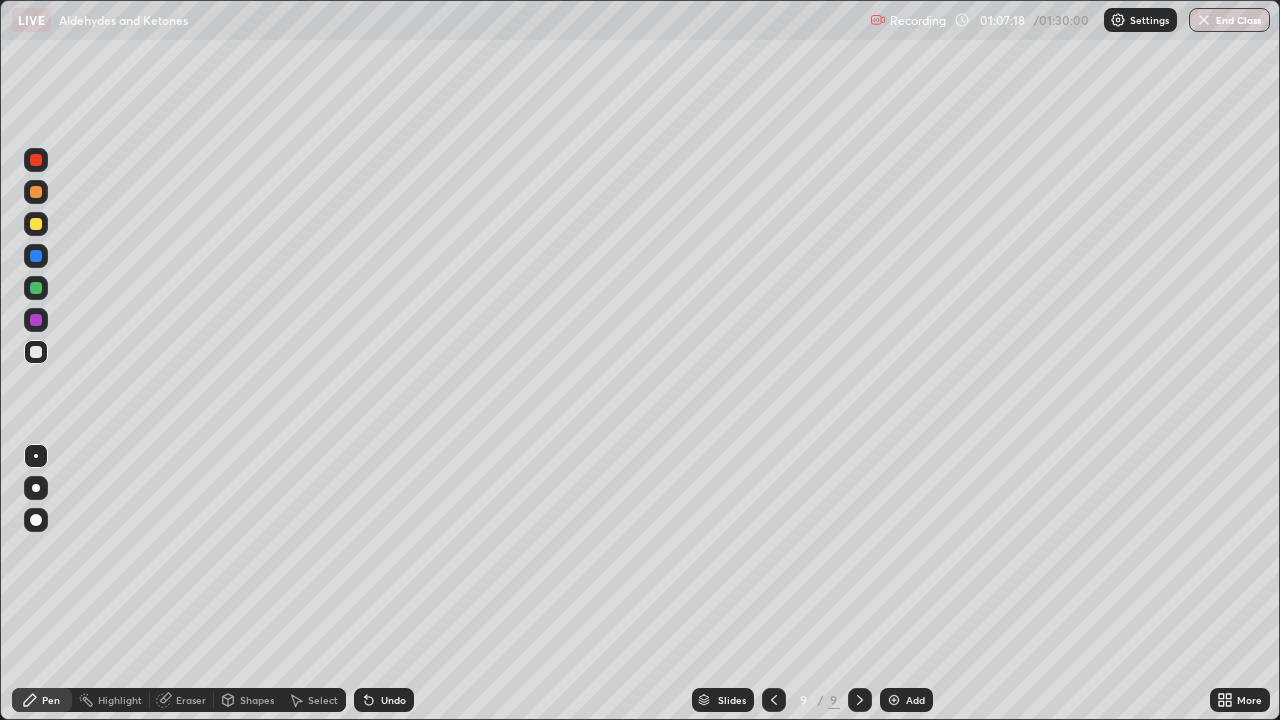 click on "Add" at bounding box center (915, 700) 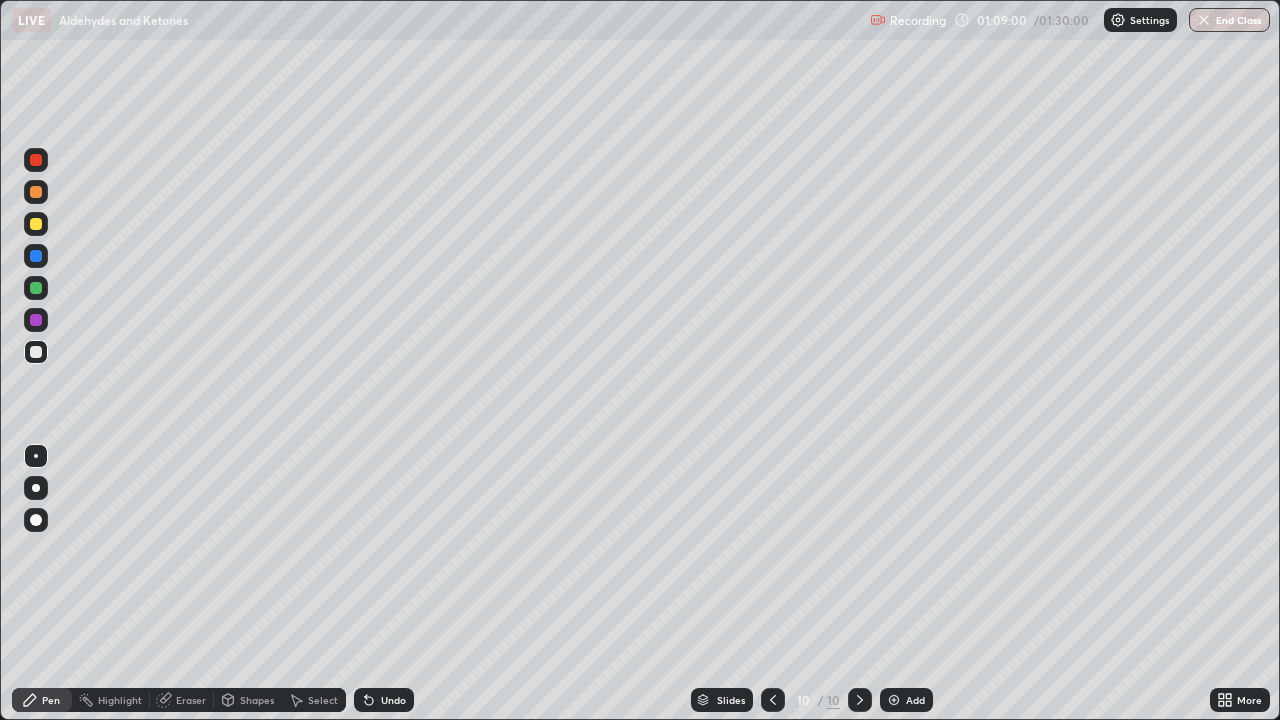 click on "Undo" at bounding box center (384, 700) 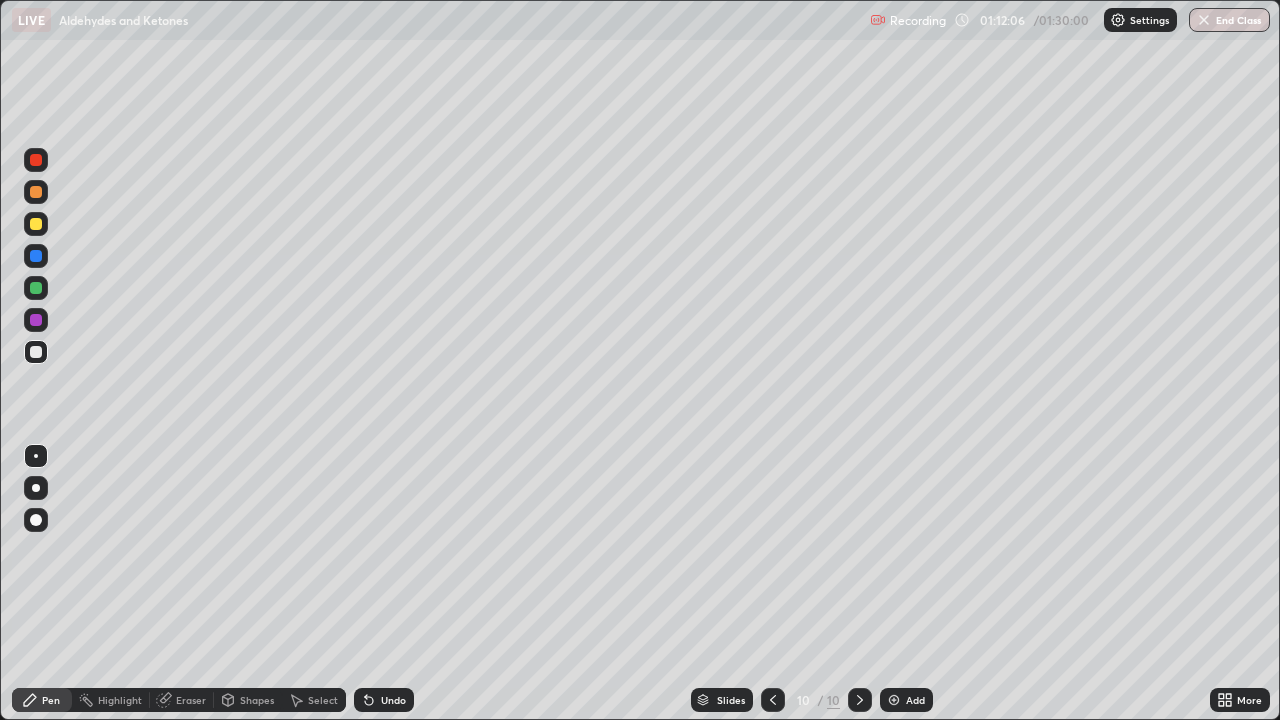 click at bounding box center (894, 700) 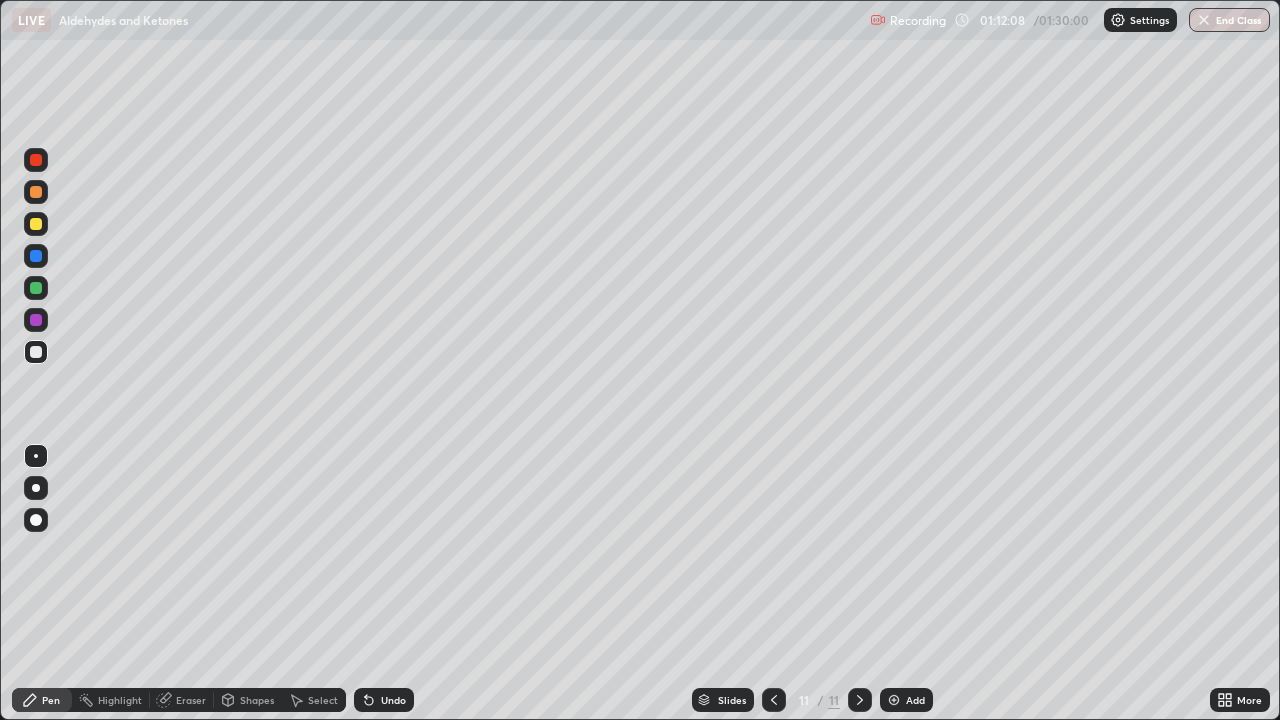 click at bounding box center (36, 192) 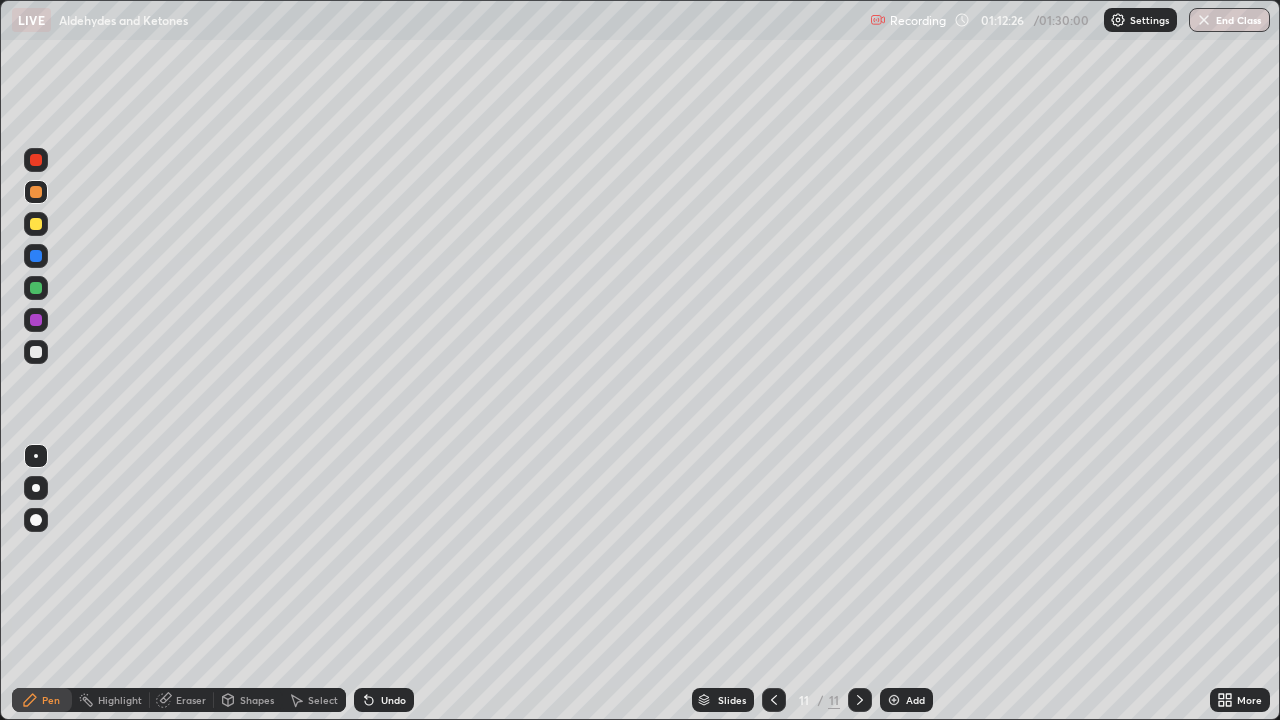 click at bounding box center [36, 352] 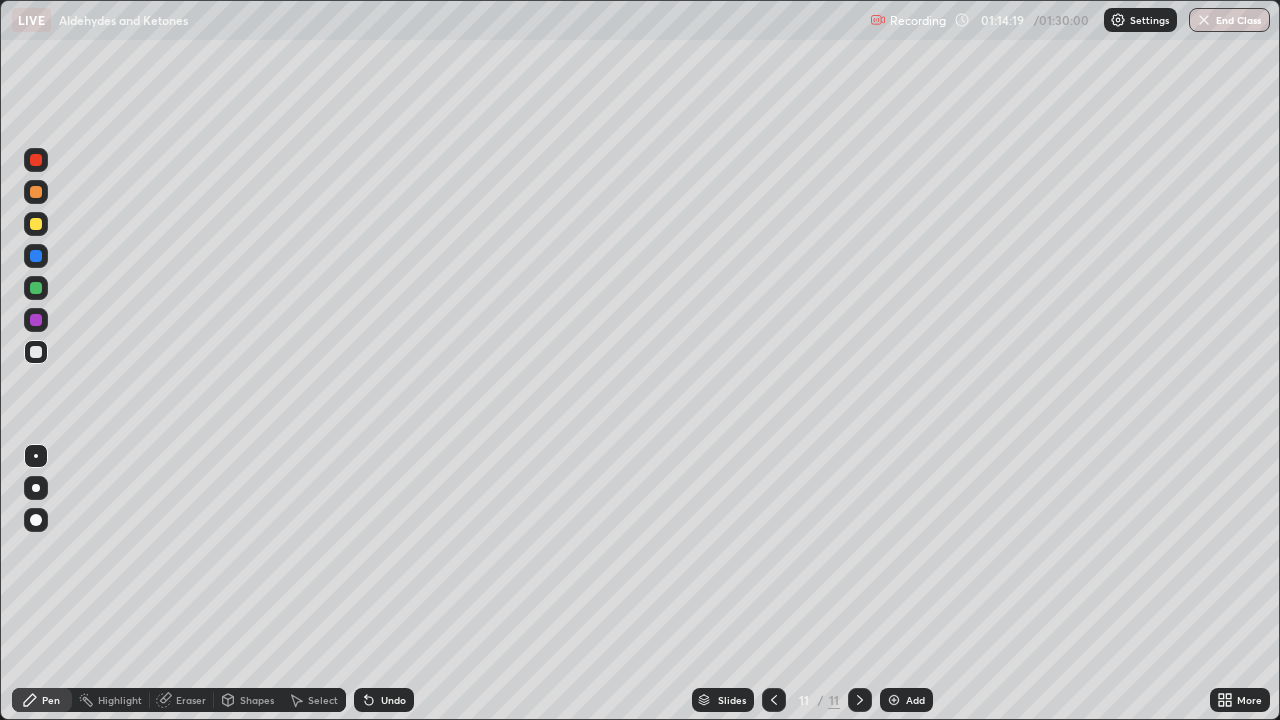 click on "Undo" at bounding box center [380, 700] 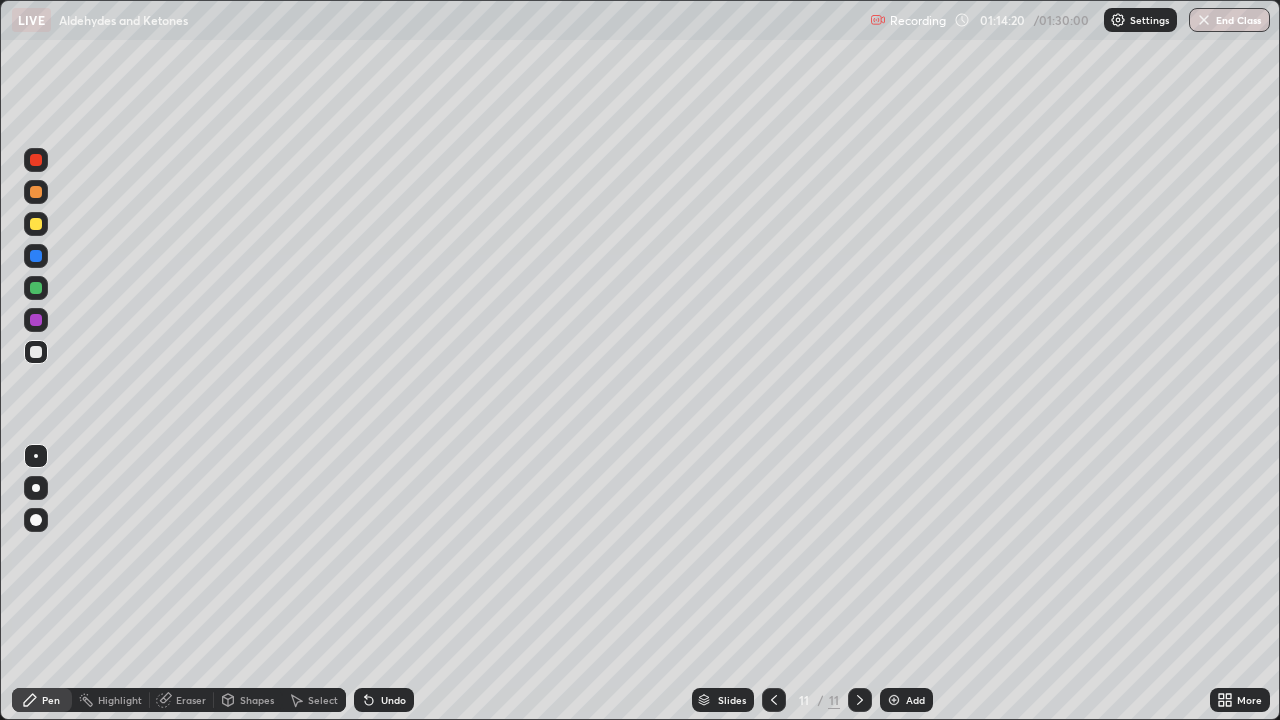 click on "Undo" at bounding box center (380, 700) 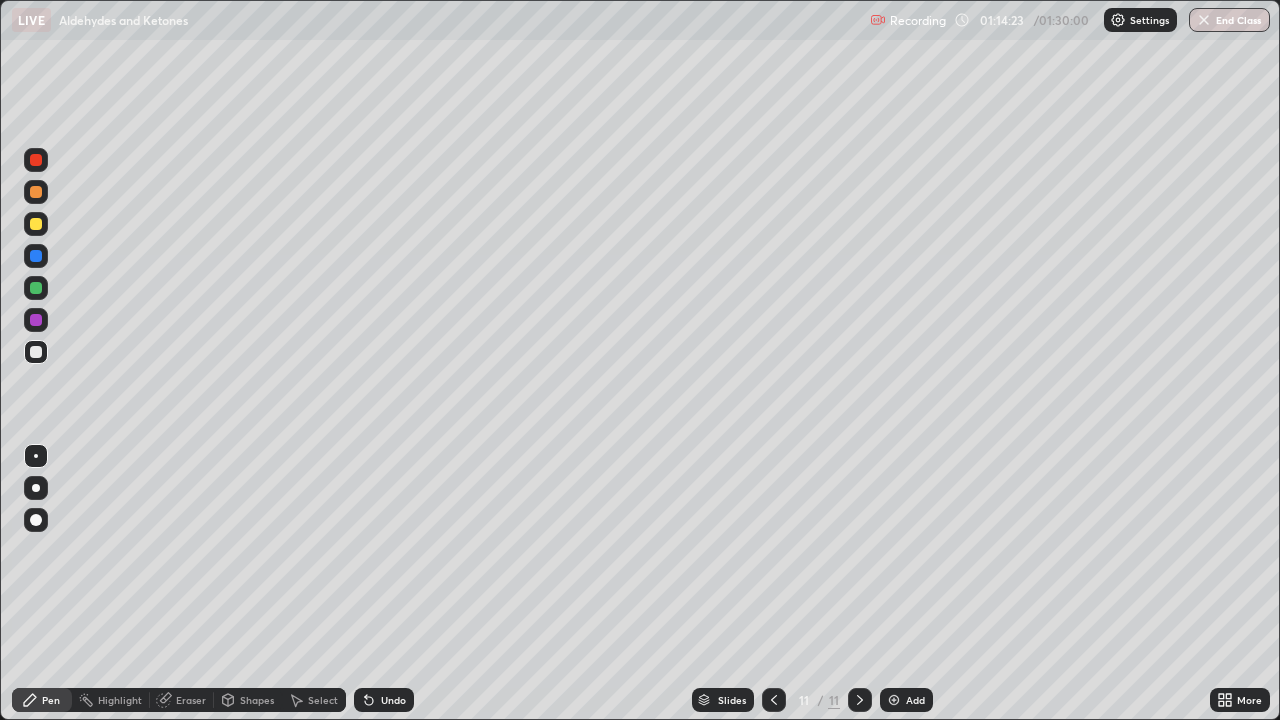 click on "Undo" at bounding box center [380, 700] 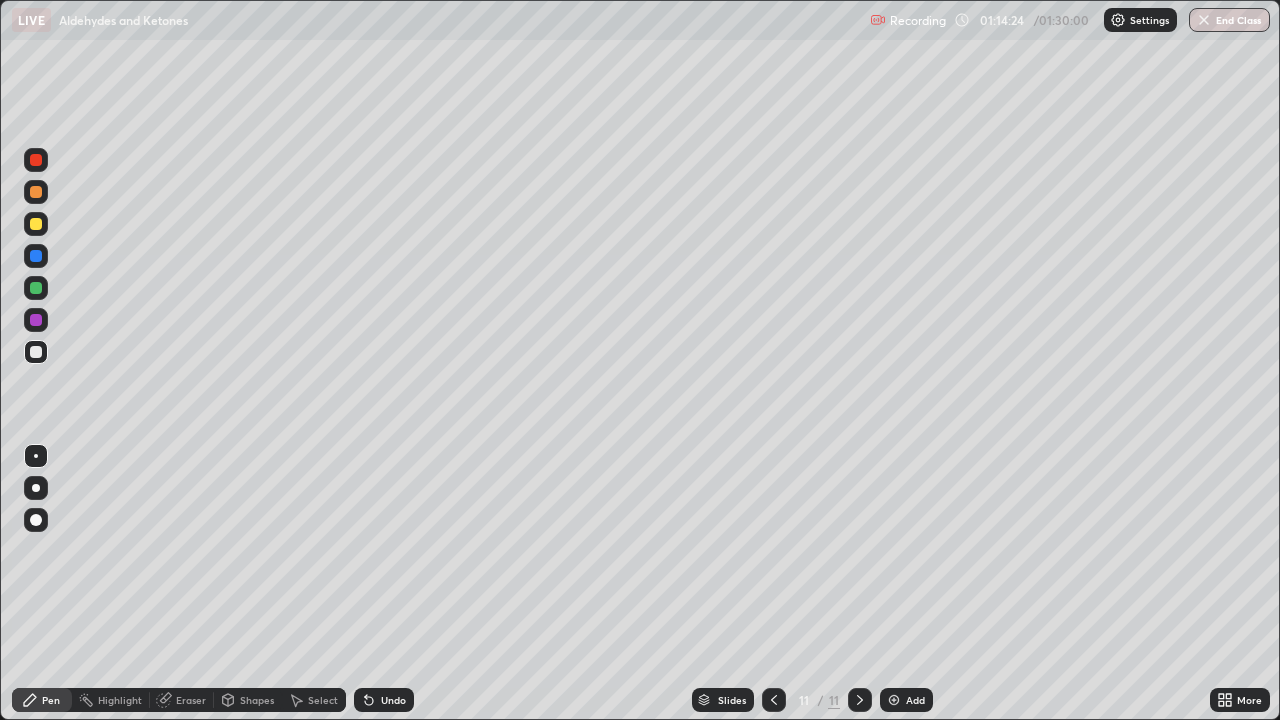 click on "Undo" at bounding box center [380, 700] 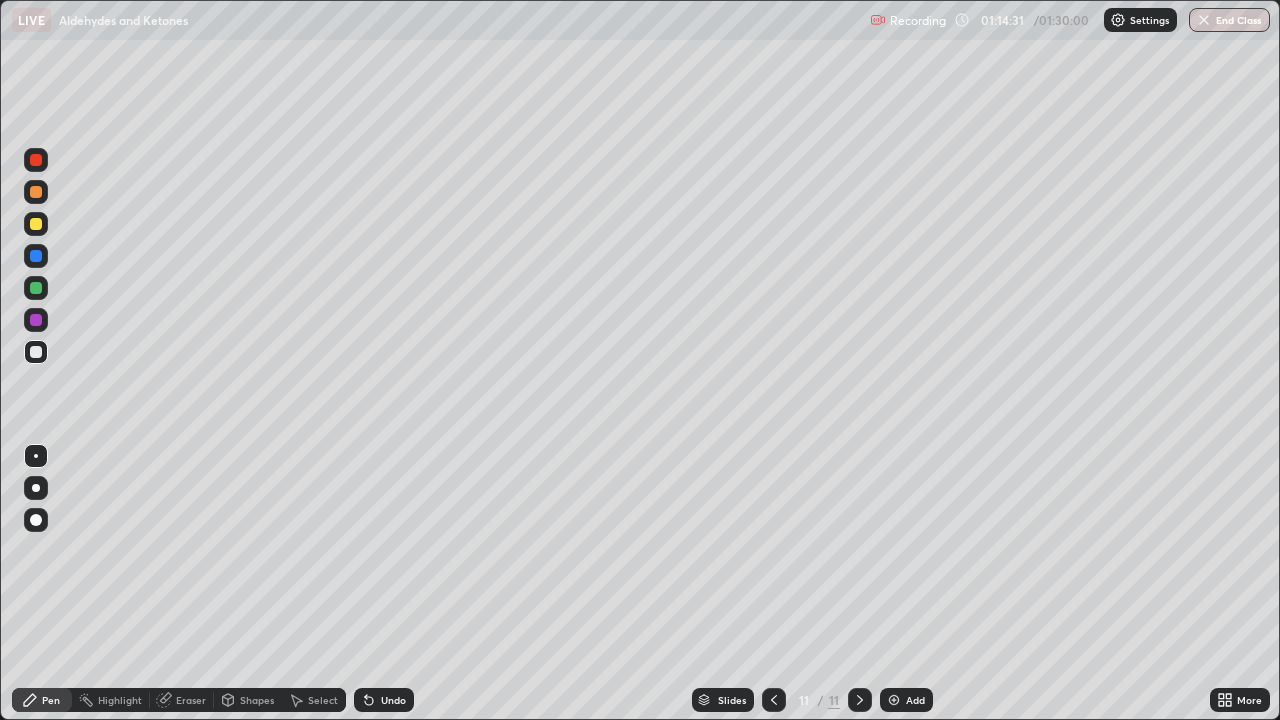 click on "Pen" at bounding box center [51, 700] 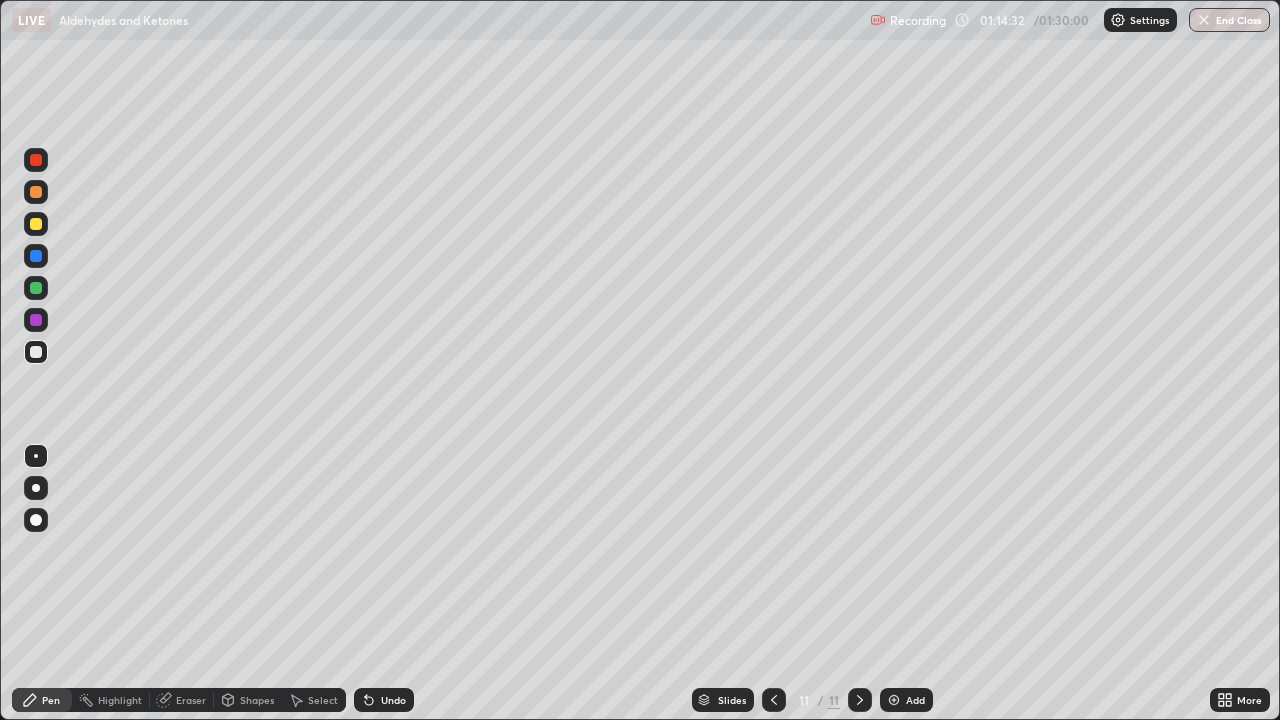 click at bounding box center (36, 320) 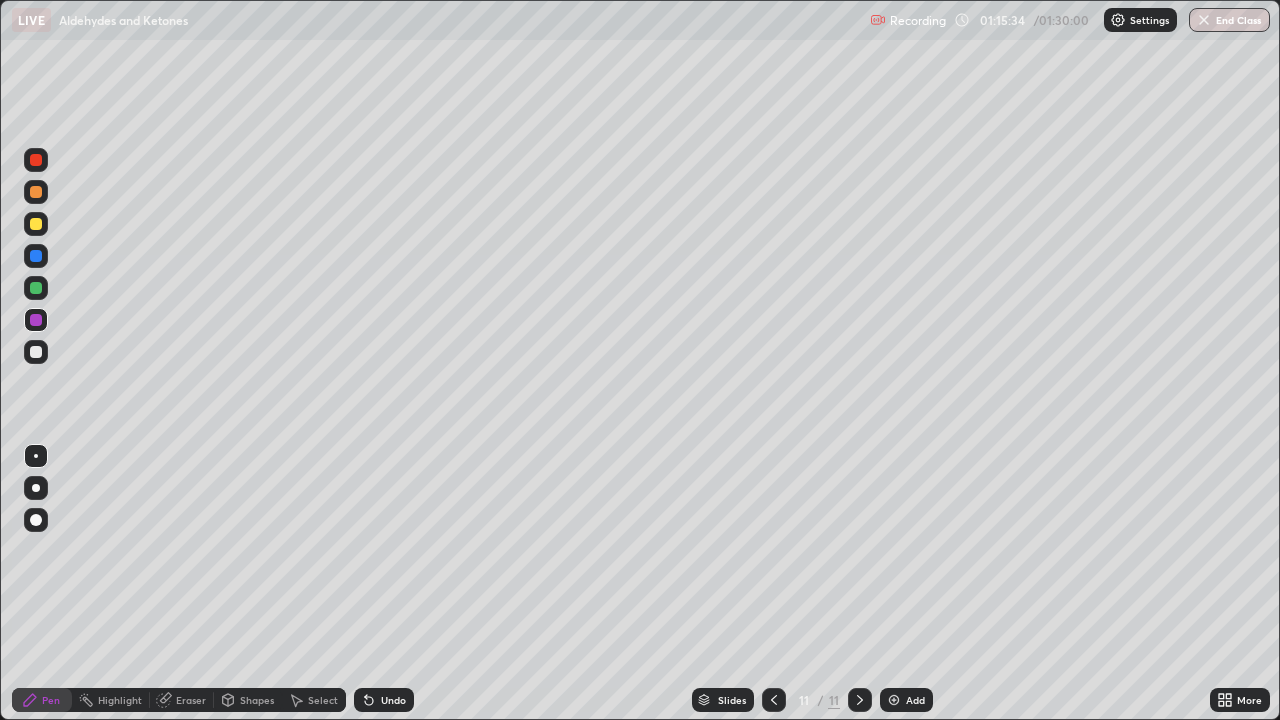 click at bounding box center (36, 352) 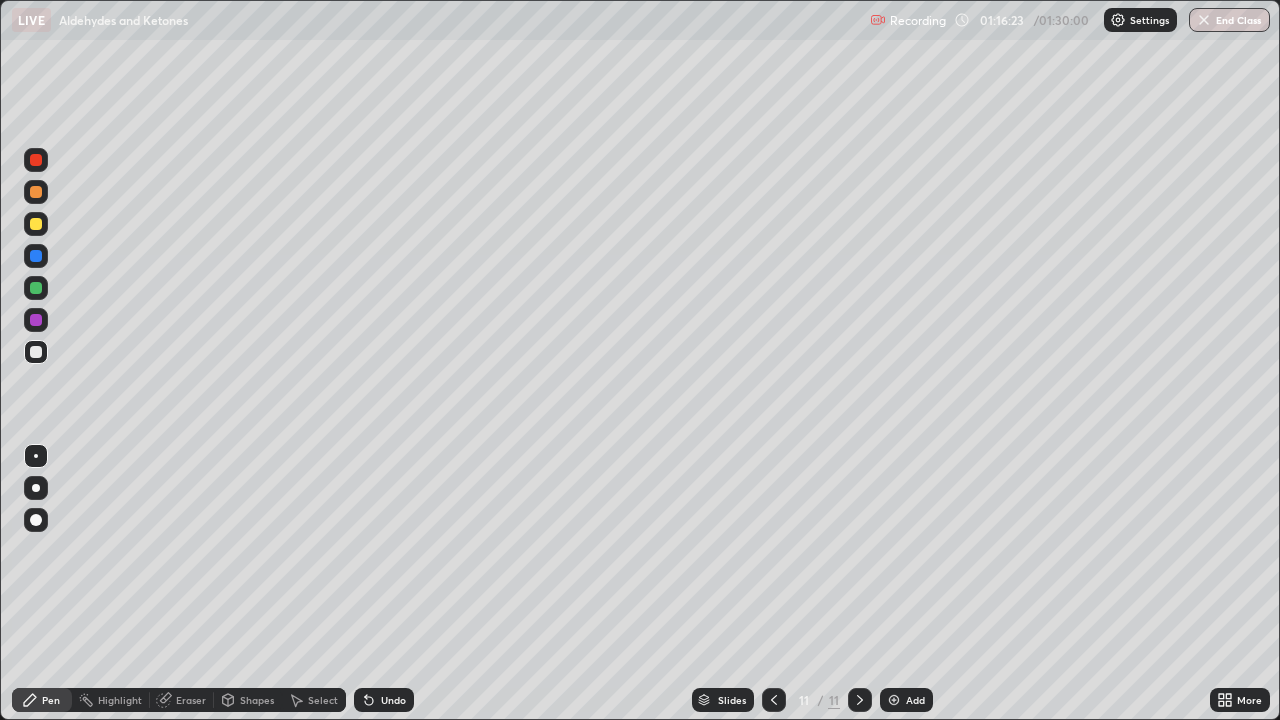 click on "Add" at bounding box center [906, 700] 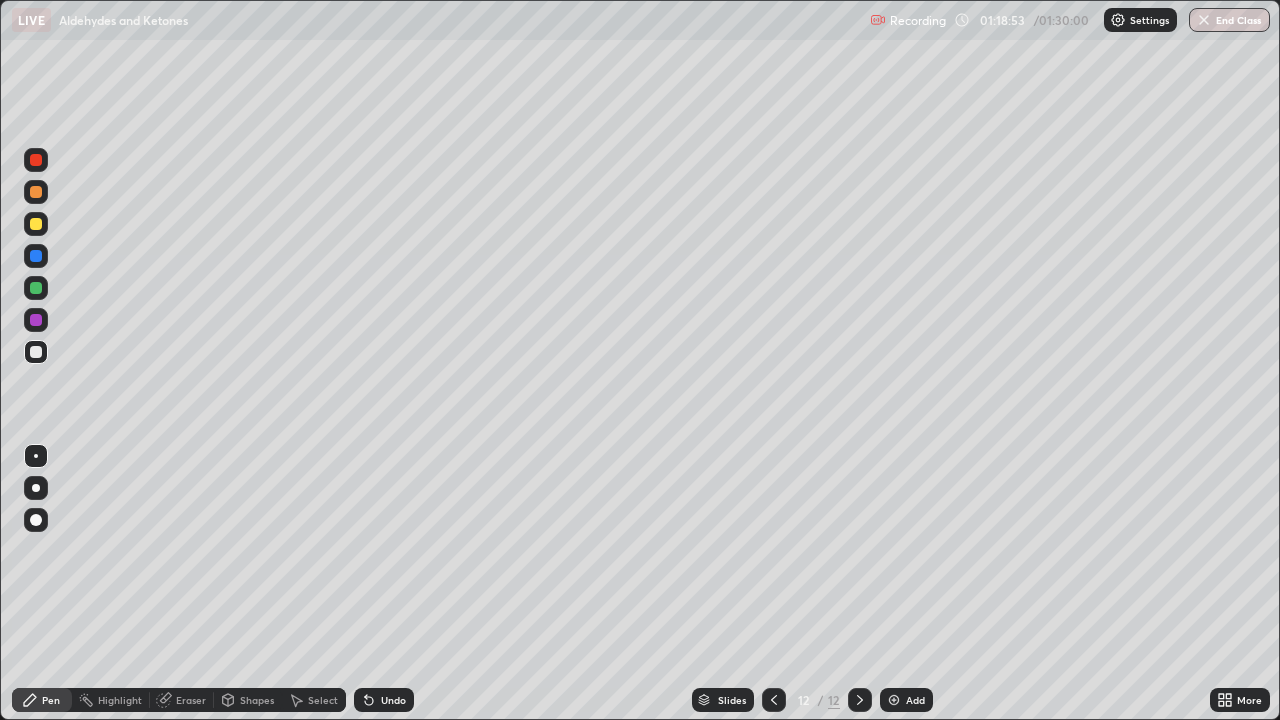 click on "Eraser" at bounding box center (191, 700) 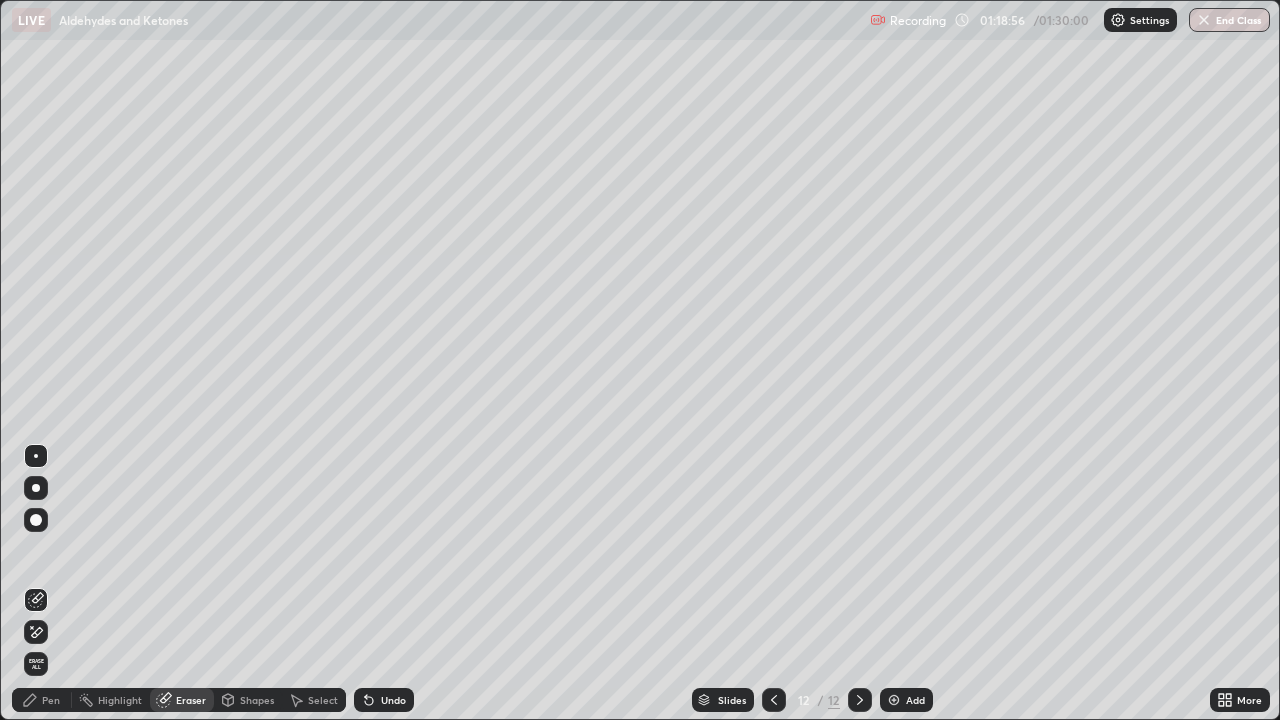 click on "Pen" at bounding box center [42, 700] 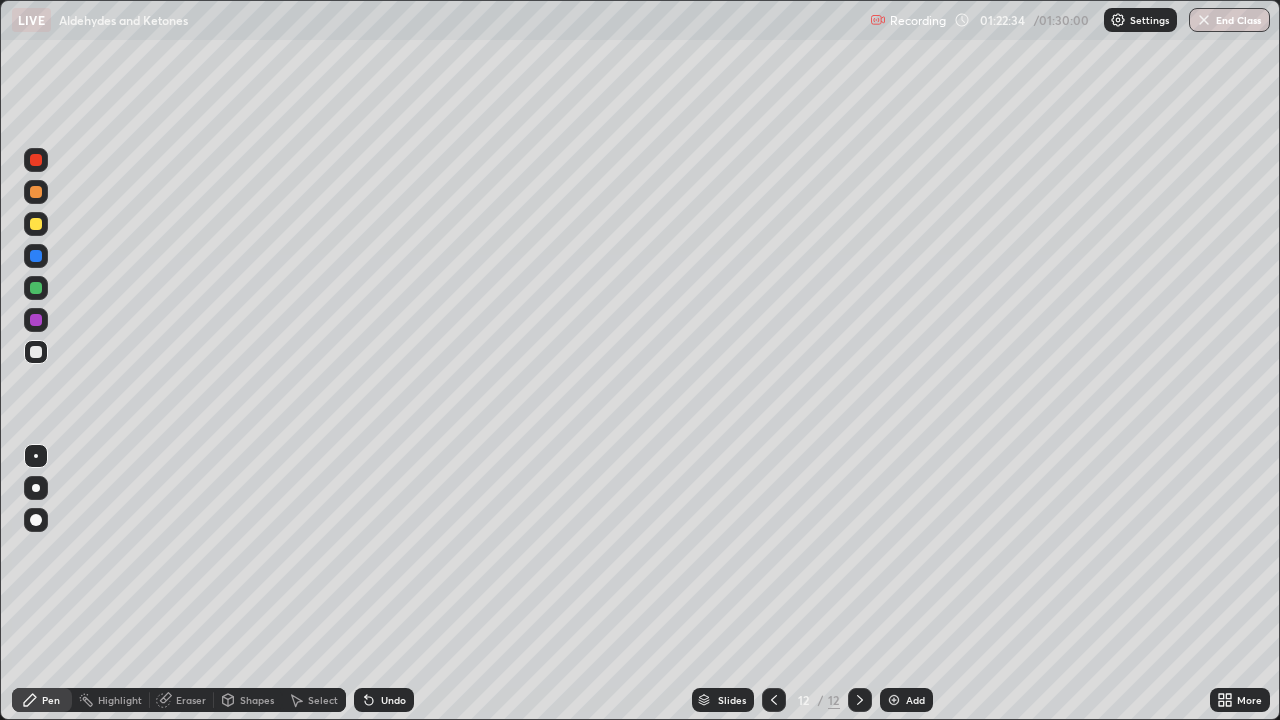 click on "End Class" at bounding box center [1229, 20] 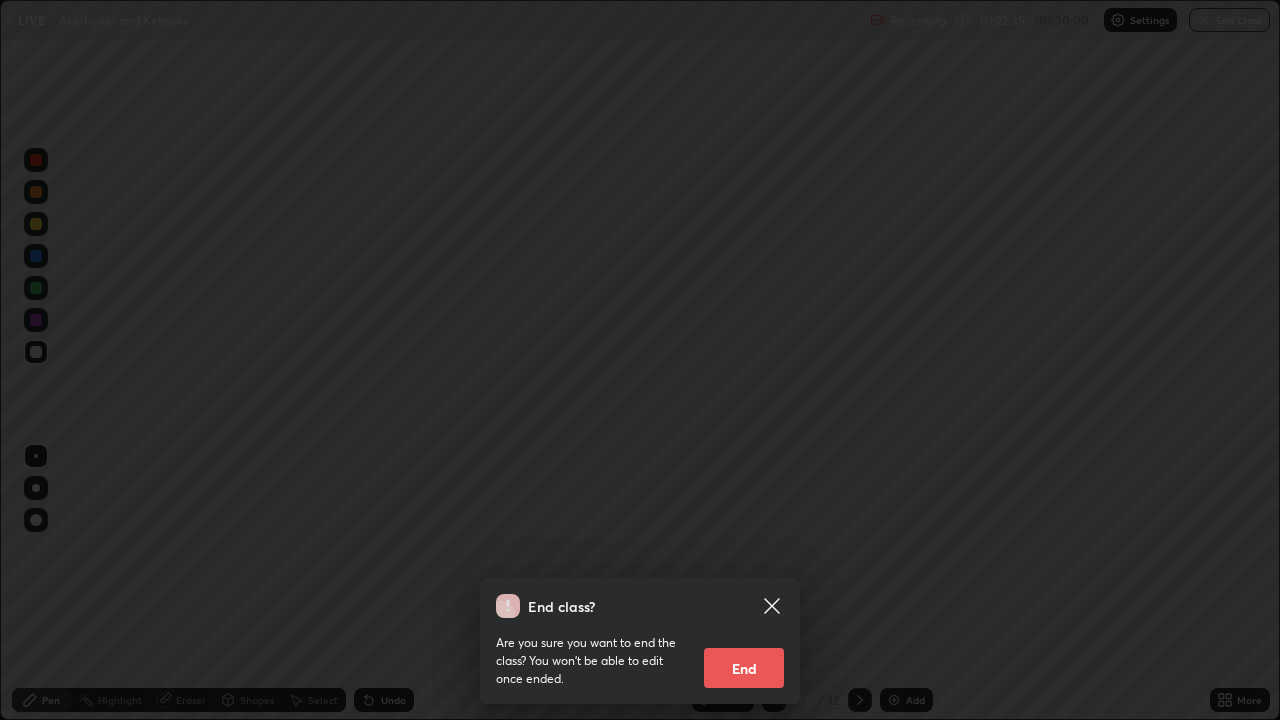 click on "End class? Are you sure you want to end the class? You won’t be able to edit once ended. End" at bounding box center (640, 360) 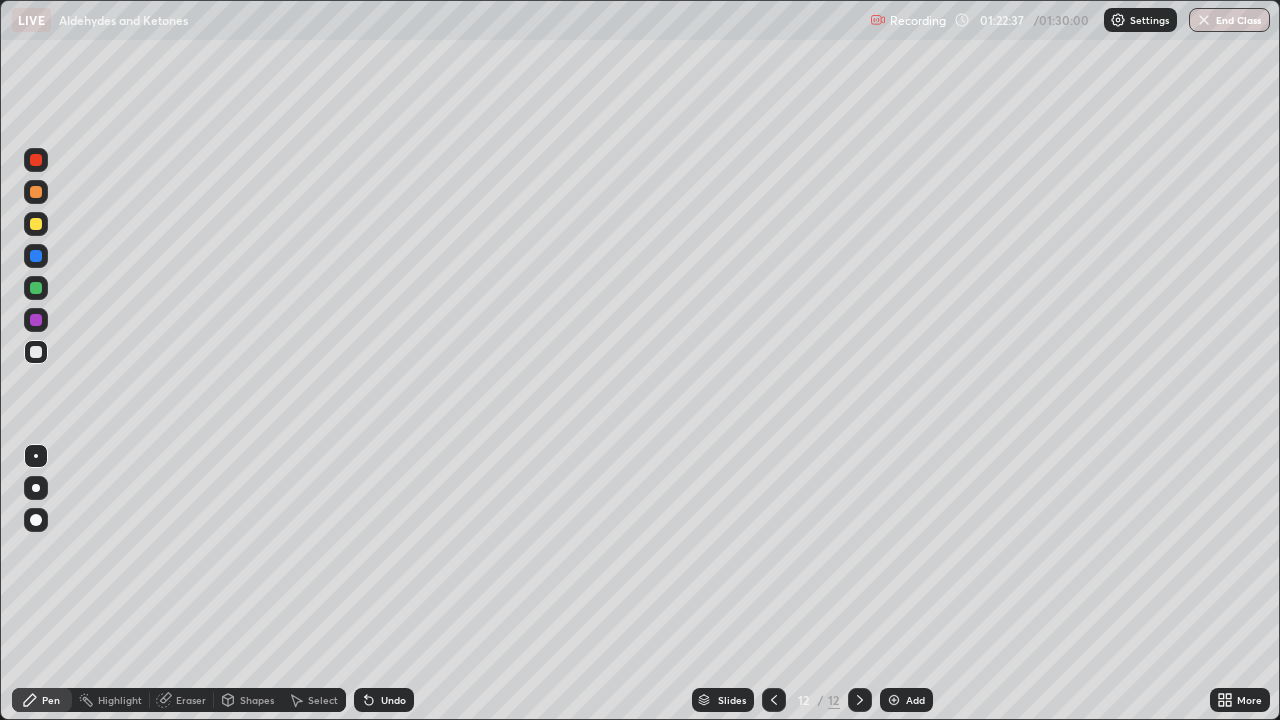 click 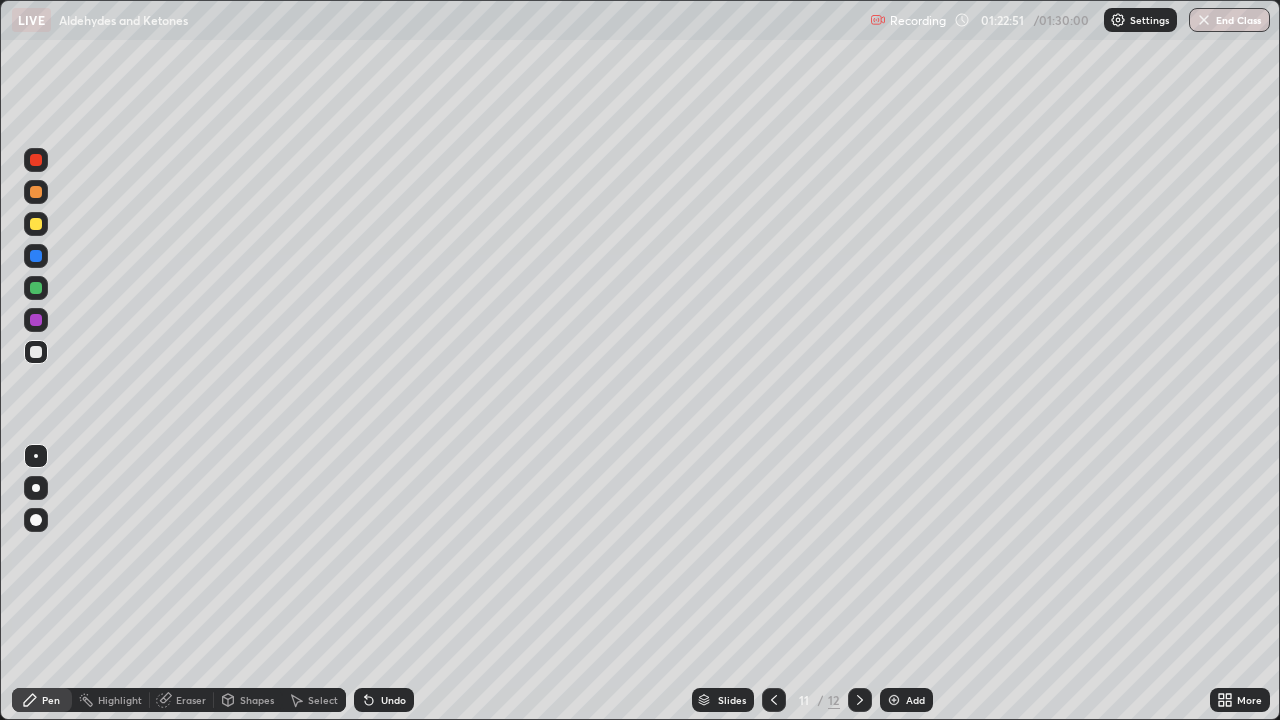 click on "End Class" at bounding box center (1229, 20) 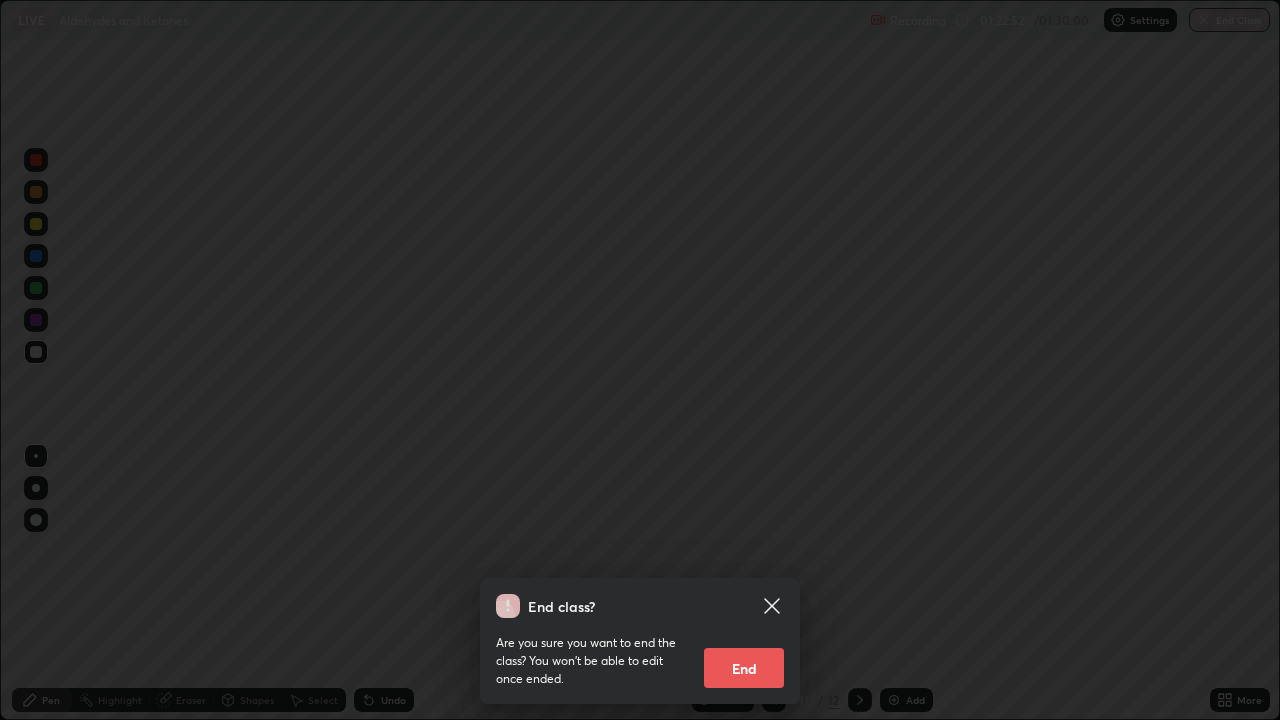 click on "End" at bounding box center [744, 668] 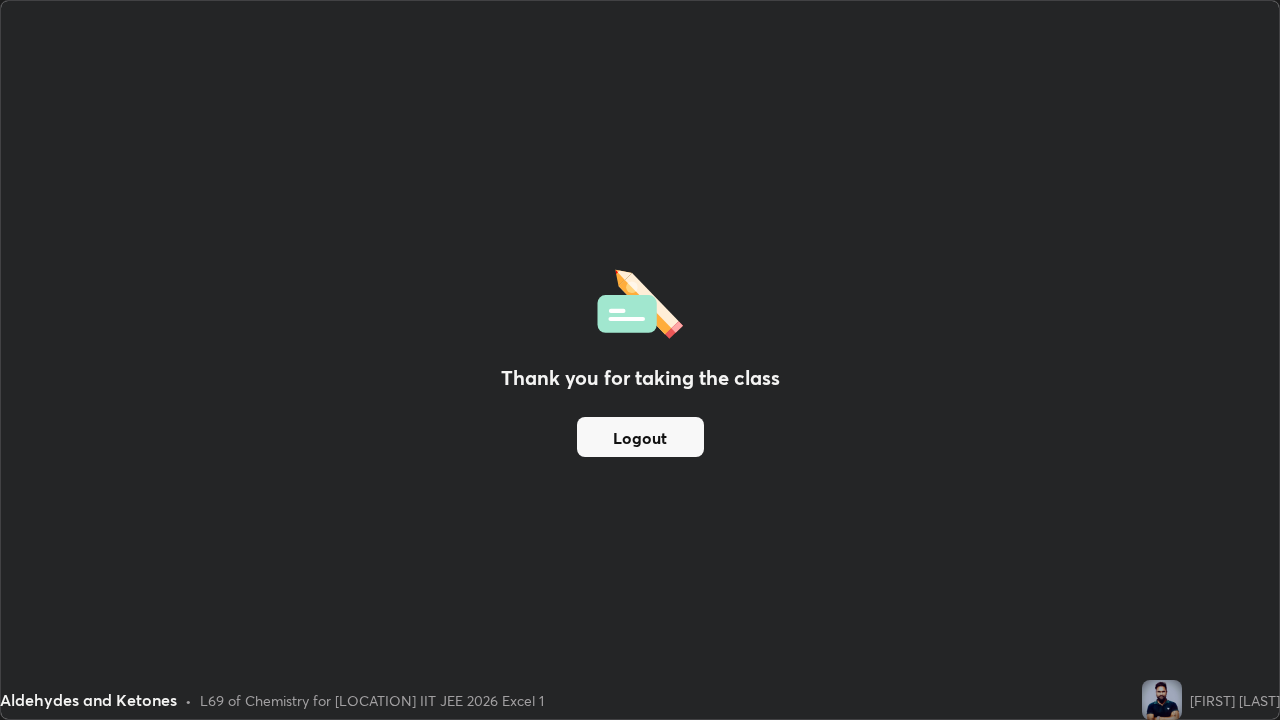 click on "Logout" at bounding box center (640, 437) 